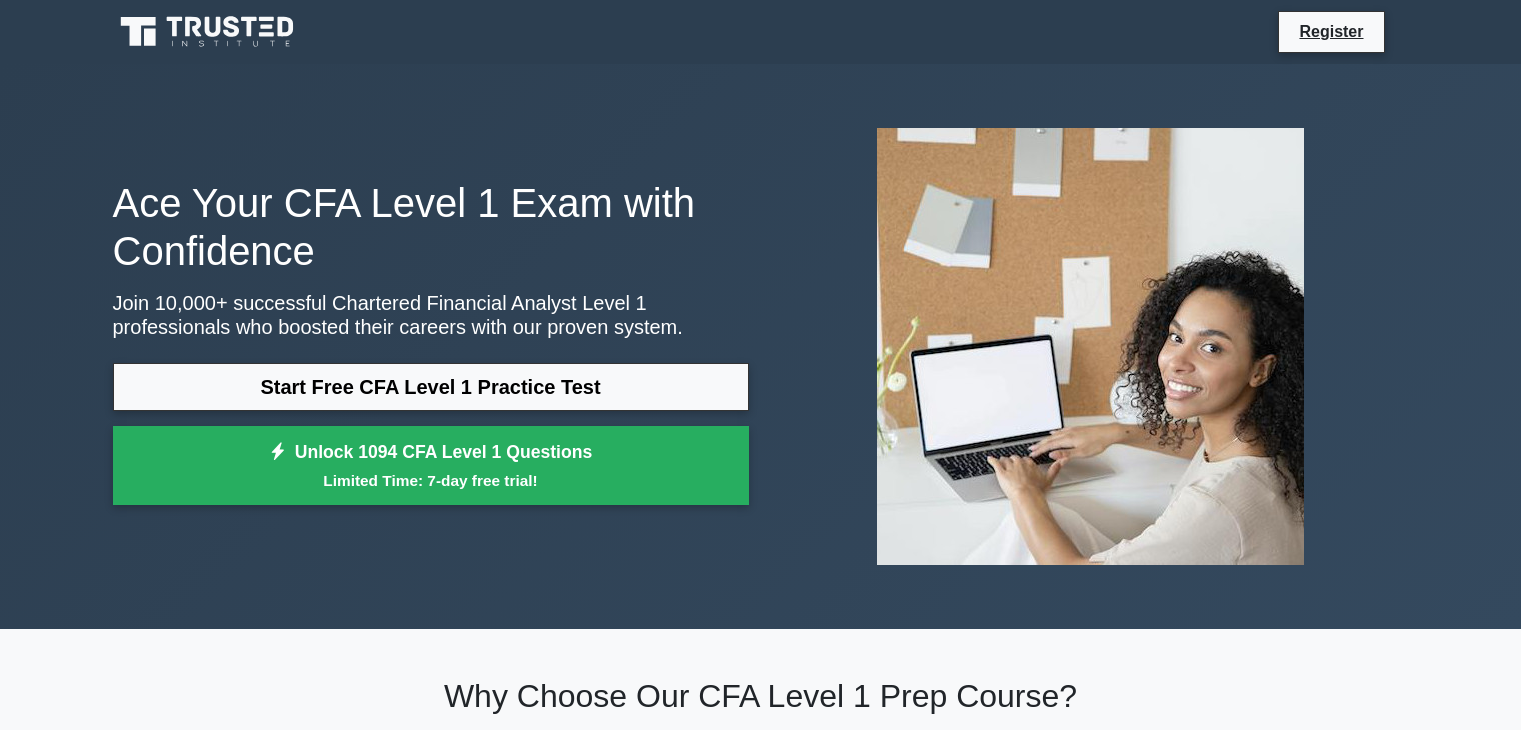 scroll, scrollTop: 0, scrollLeft: 0, axis: both 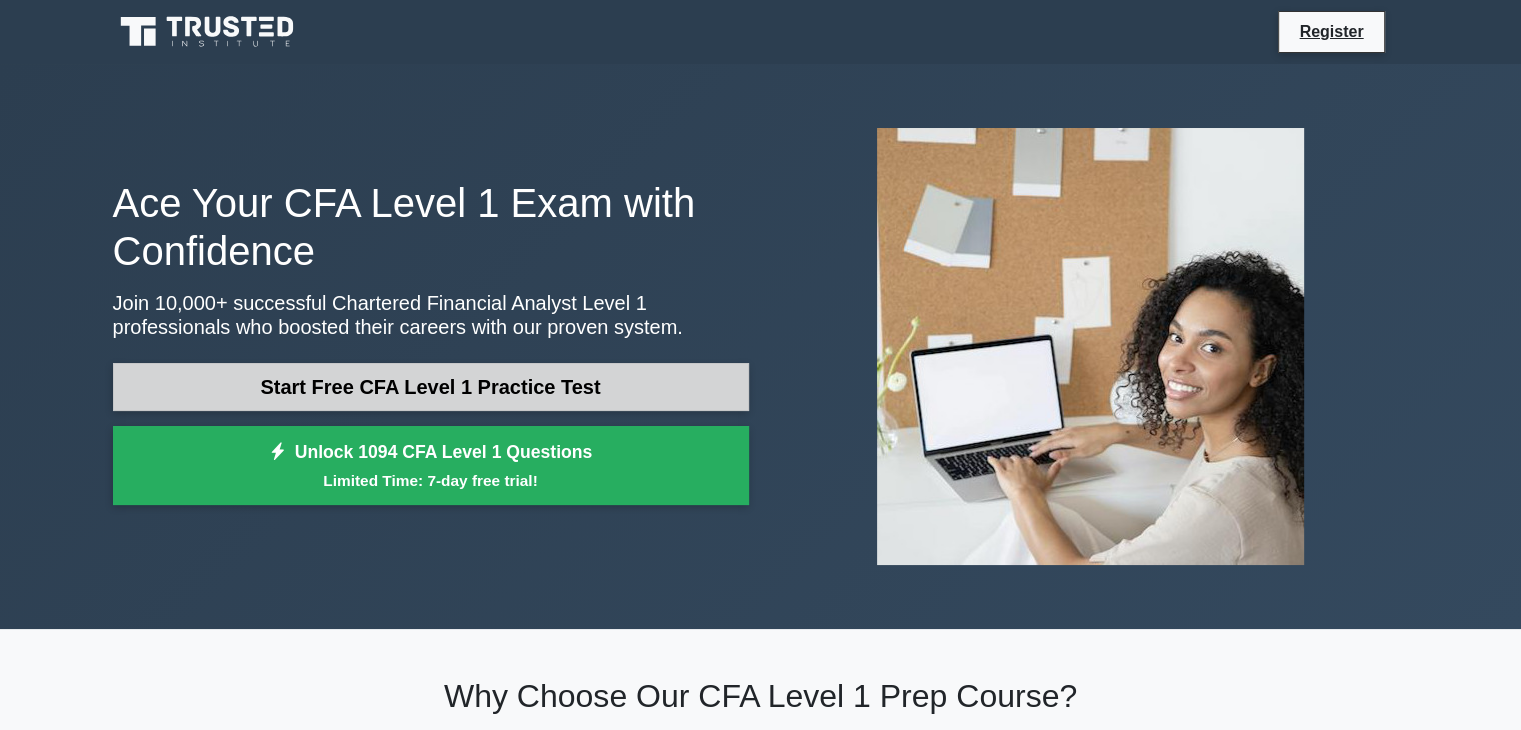 click on "Start Free CFA Level 1 Practice Test" at bounding box center (431, 387) 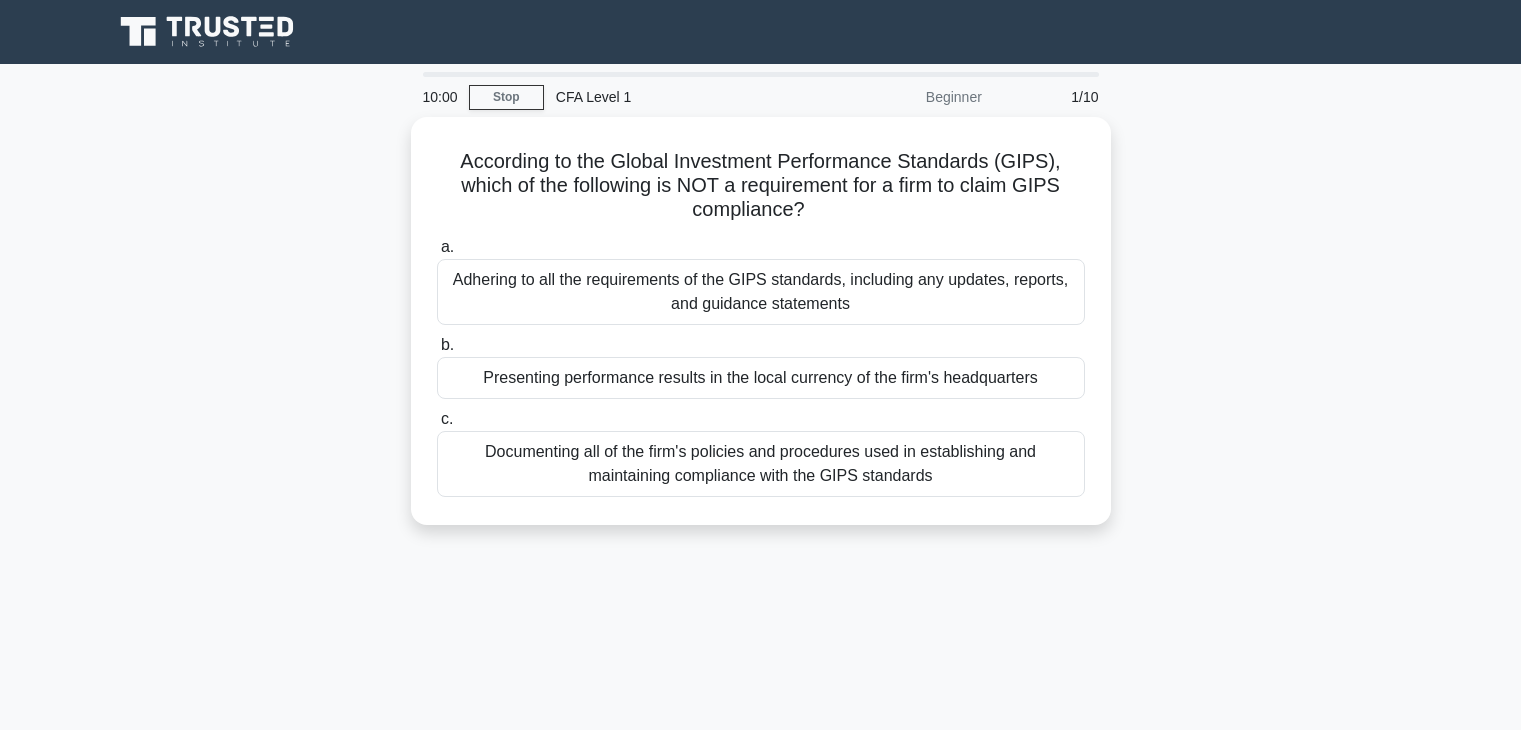 scroll, scrollTop: 0, scrollLeft: 0, axis: both 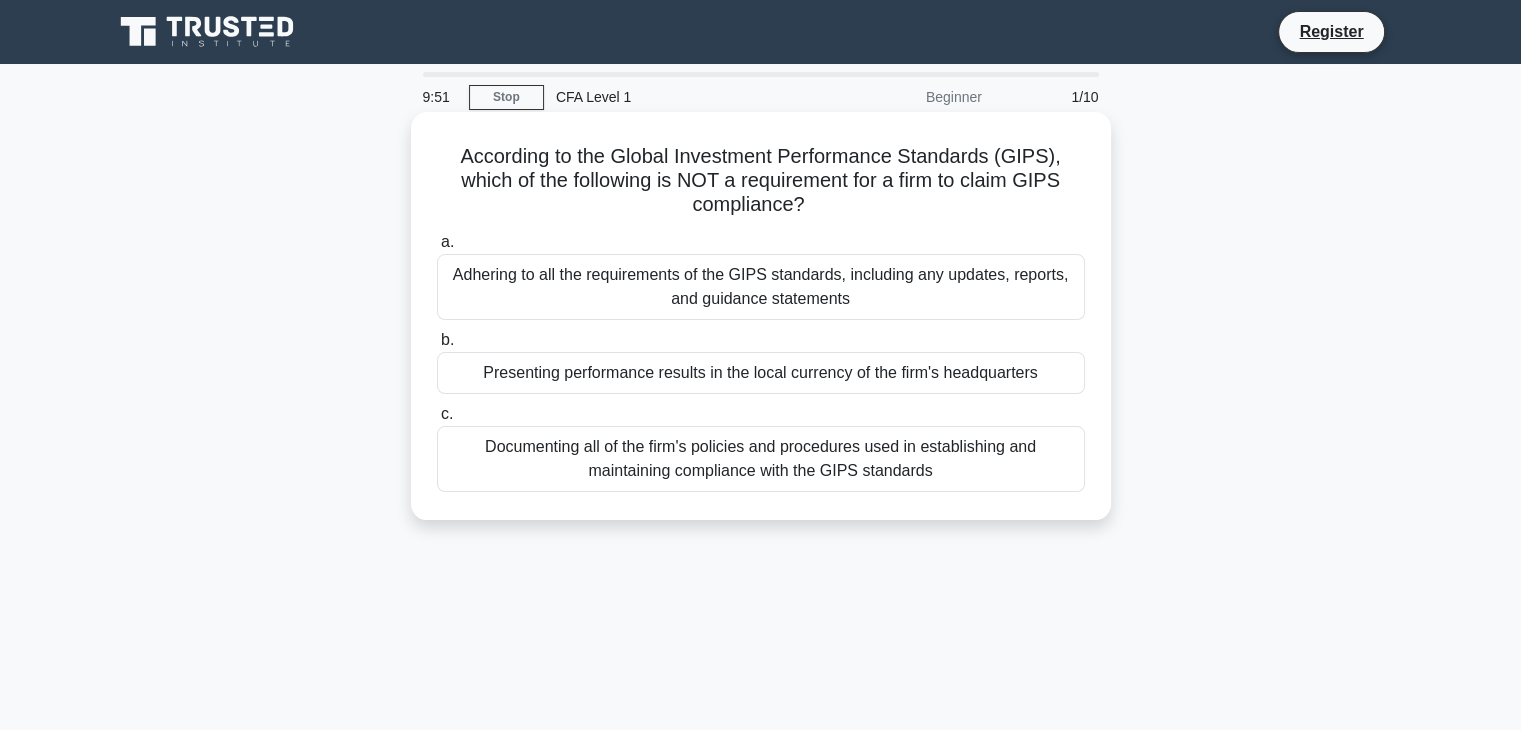 click on "Adhering to all the requirements of the GIPS standards, including any updates, reports, and guidance statements" at bounding box center (761, 287) 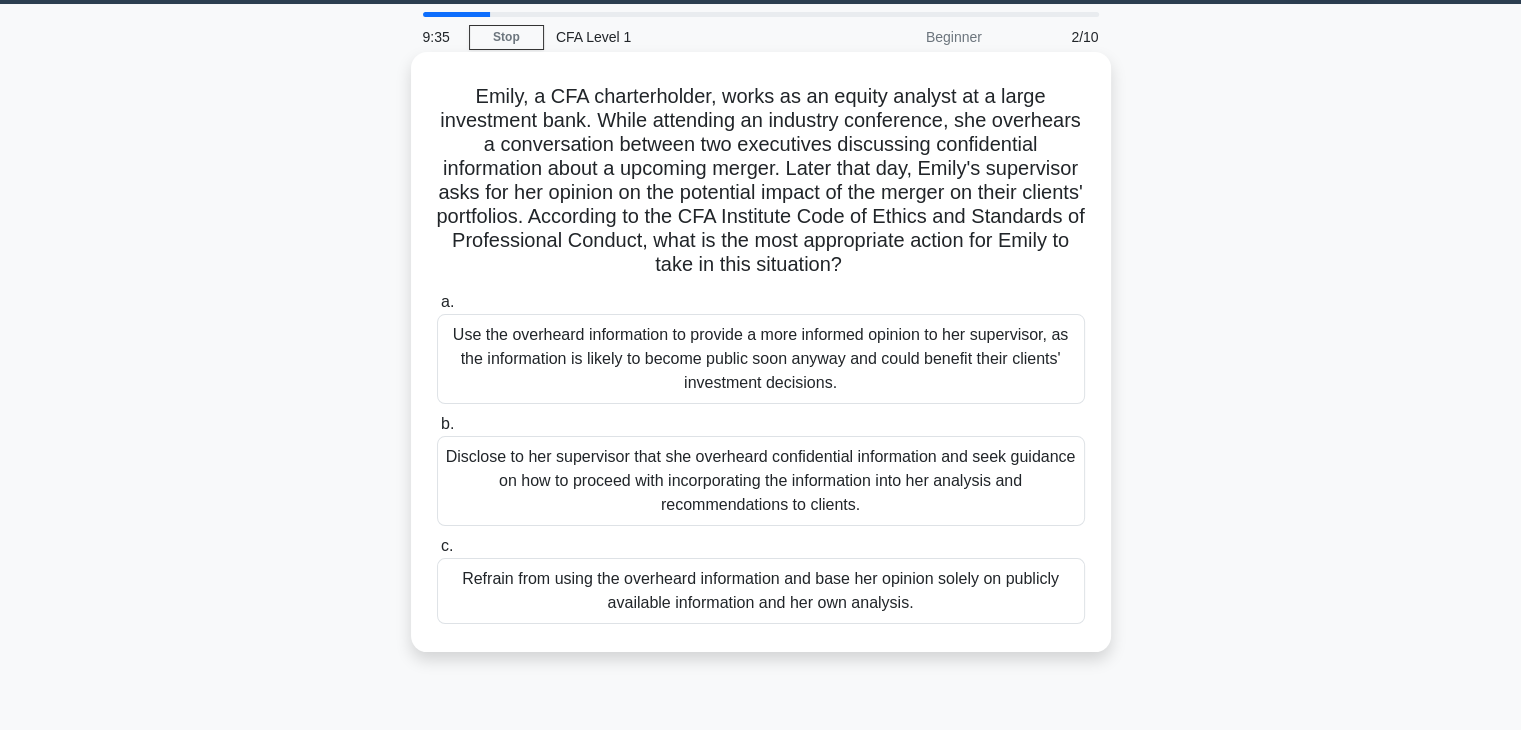 scroll, scrollTop: 66, scrollLeft: 0, axis: vertical 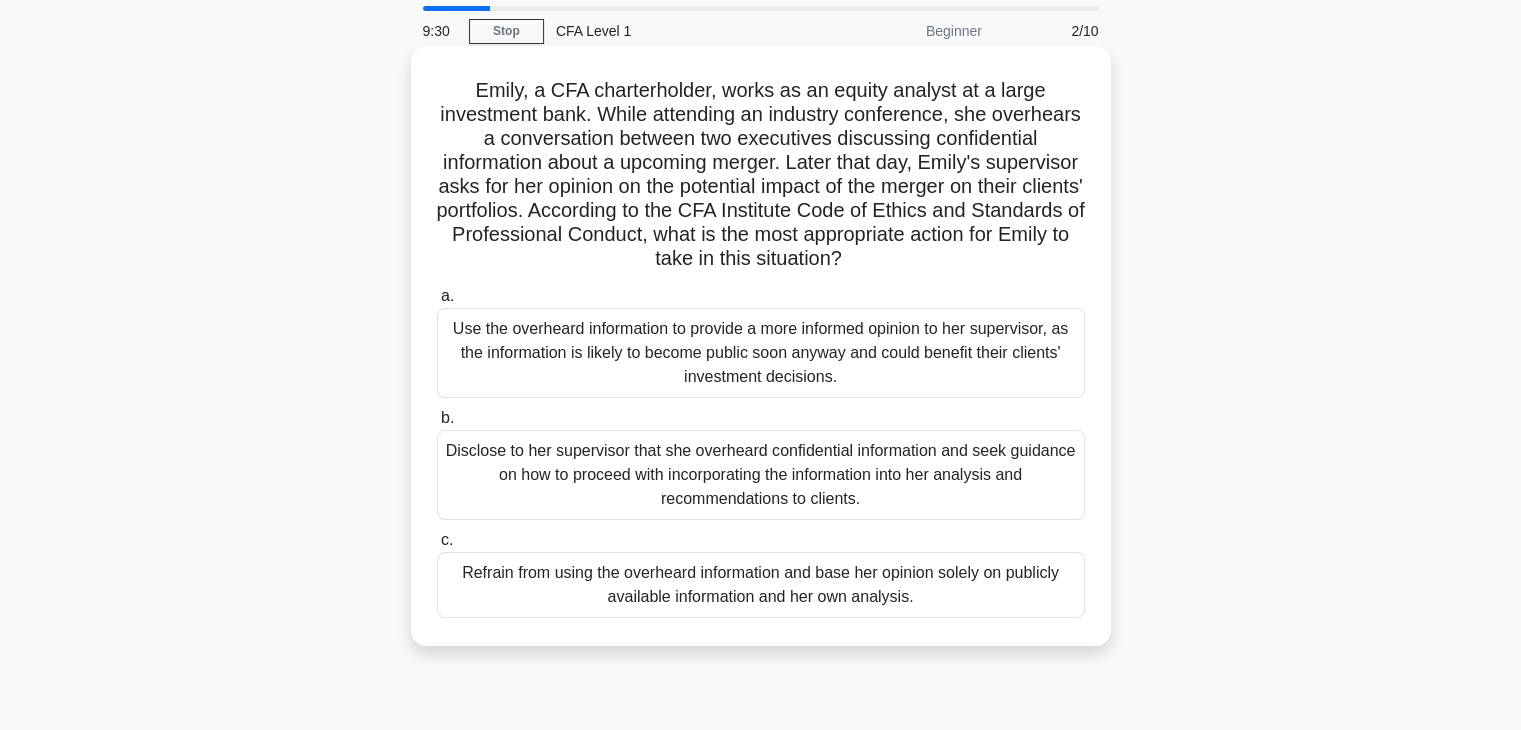 click on "Use the overheard information to provide a more informed opinion to her supervisor, as the information is likely to become public soon anyway and could benefit their clients' investment decisions." at bounding box center [761, 353] 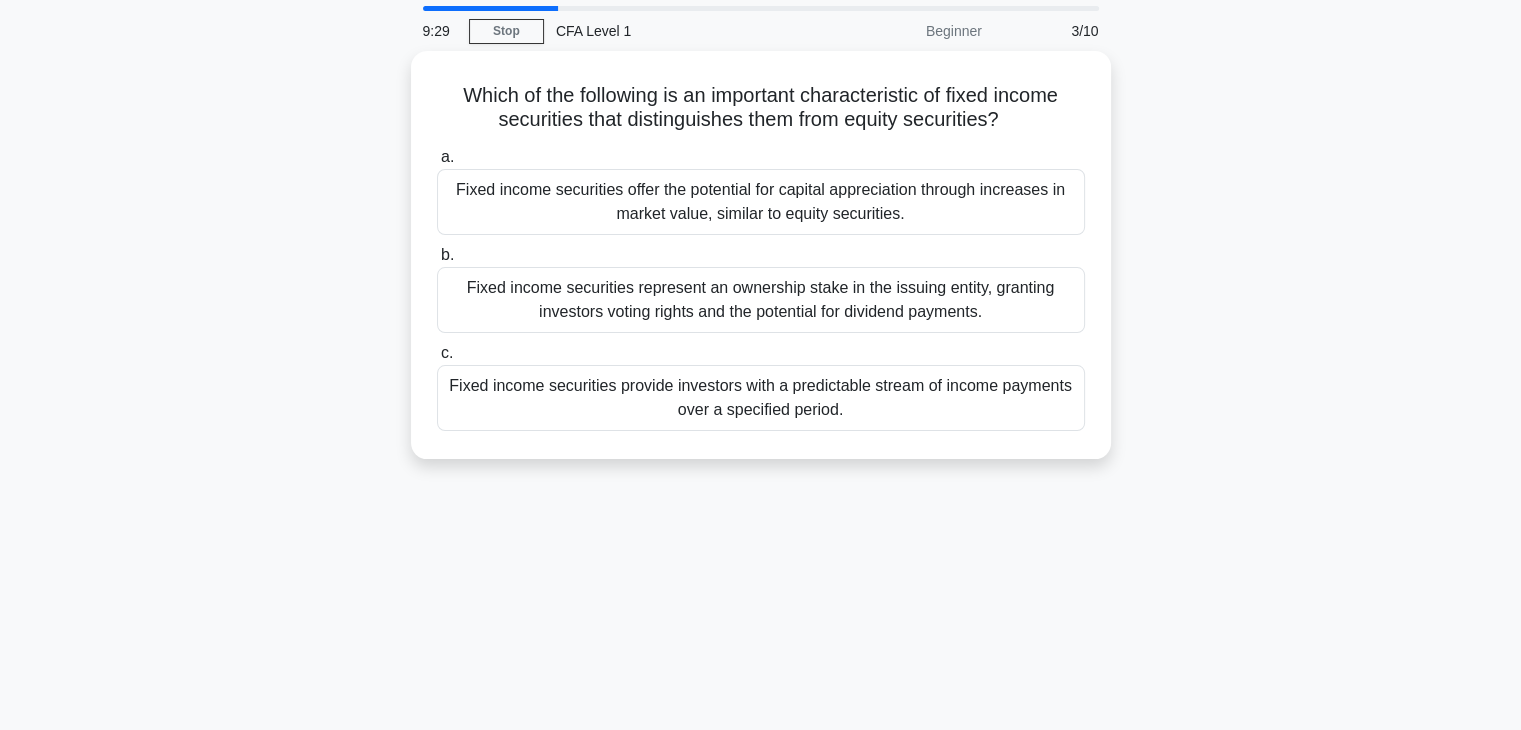 scroll, scrollTop: 0, scrollLeft: 0, axis: both 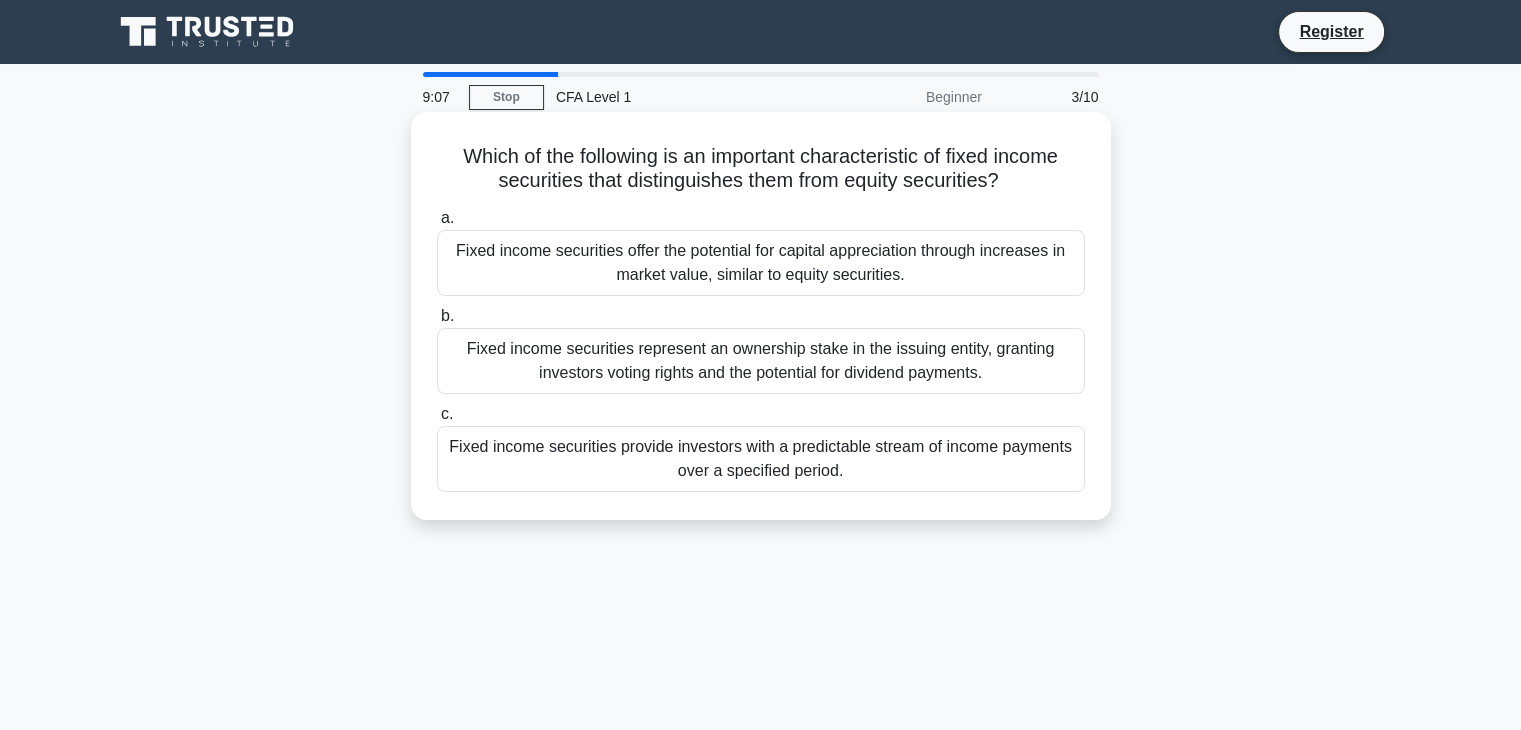click on "Fixed income securities provide investors with a predictable stream of income payments over a specified period." at bounding box center (761, 459) 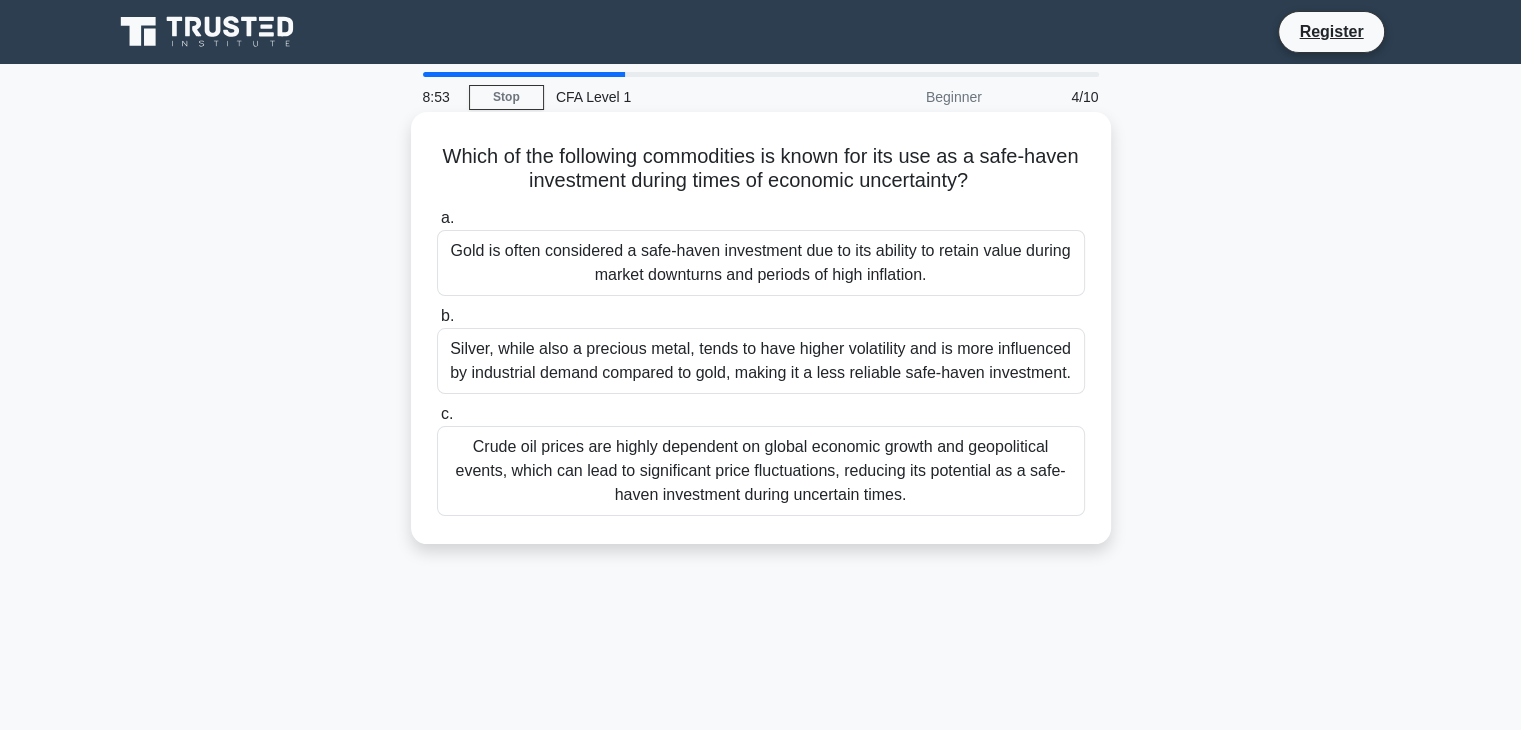 click on "Gold is often considered a safe-haven investment due to its ability to retain value during market downturns and periods of high inflation." at bounding box center (761, 263) 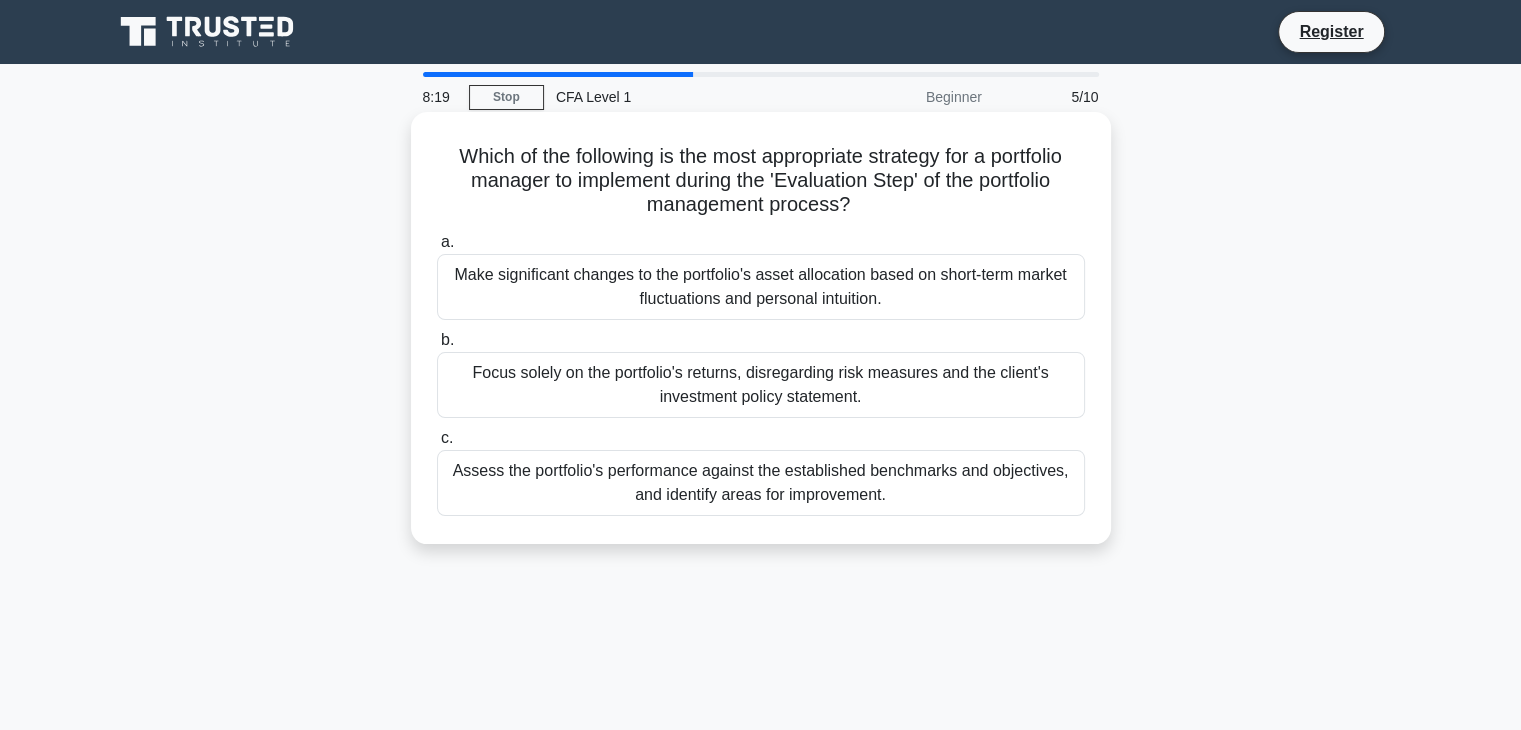 click on "Assess the portfolio's performance against the established benchmarks and objectives, and identify areas for improvement." at bounding box center (761, 483) 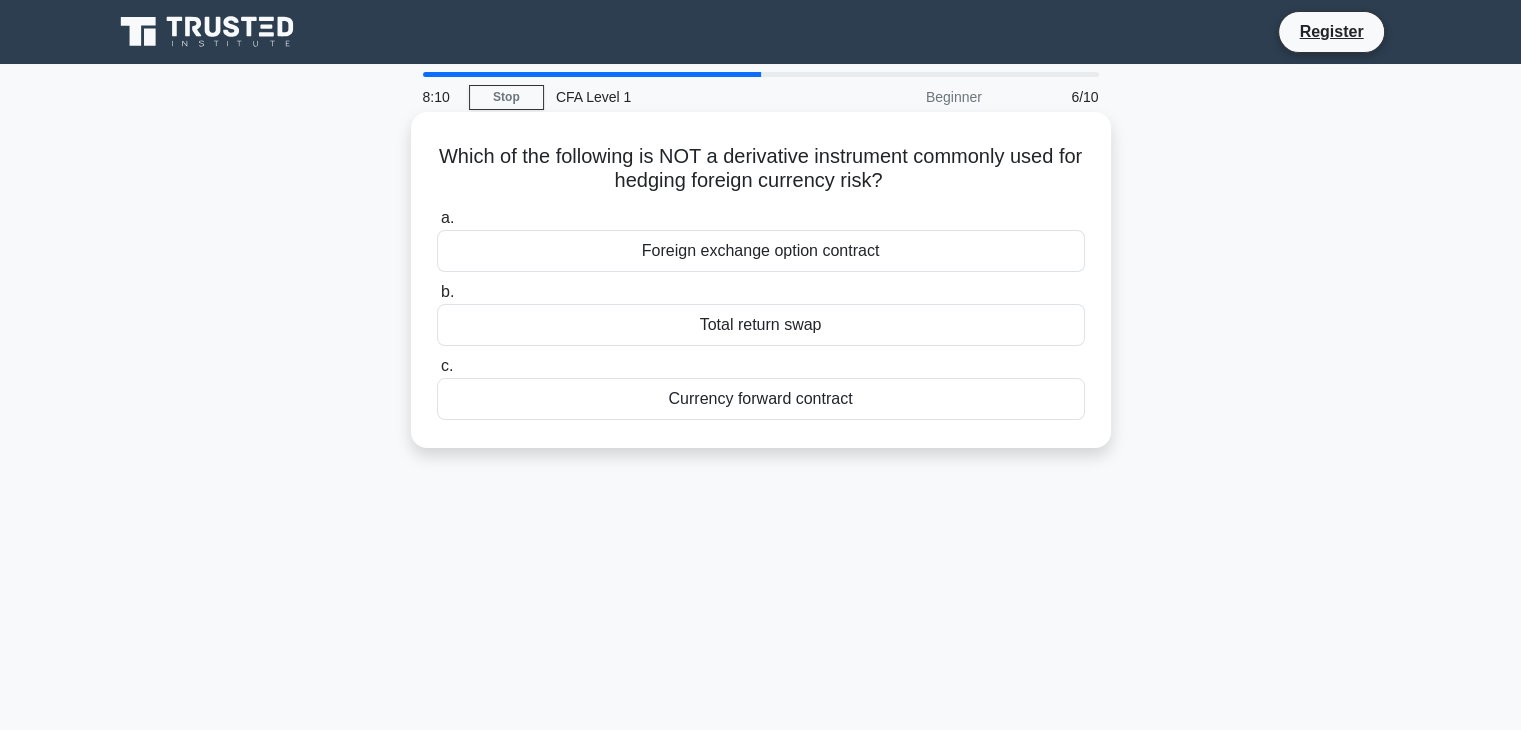 click on "Total return swap" at bounding box center (761, 325) 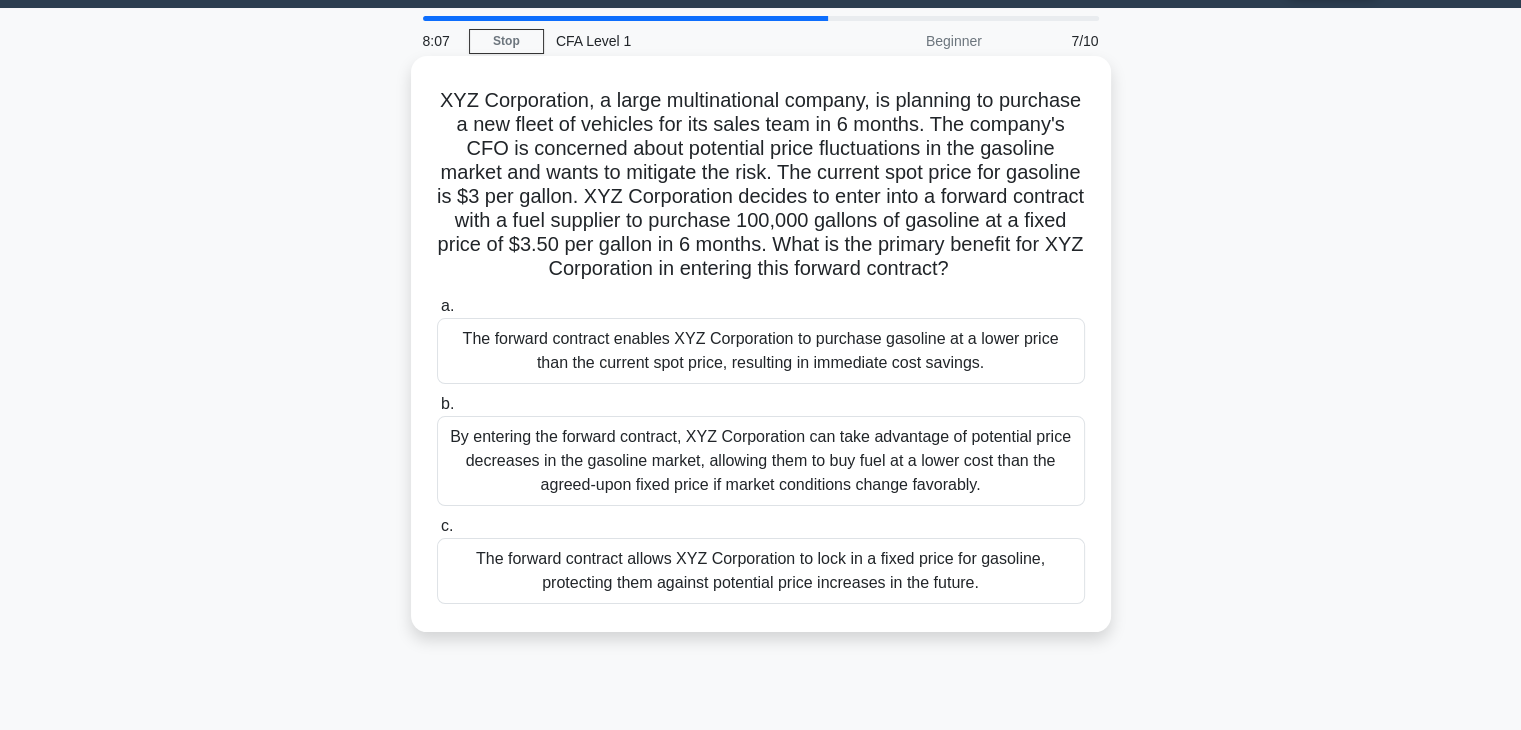 scroll, scrollTop: 56, scrollLeft: 0, axis: vertical 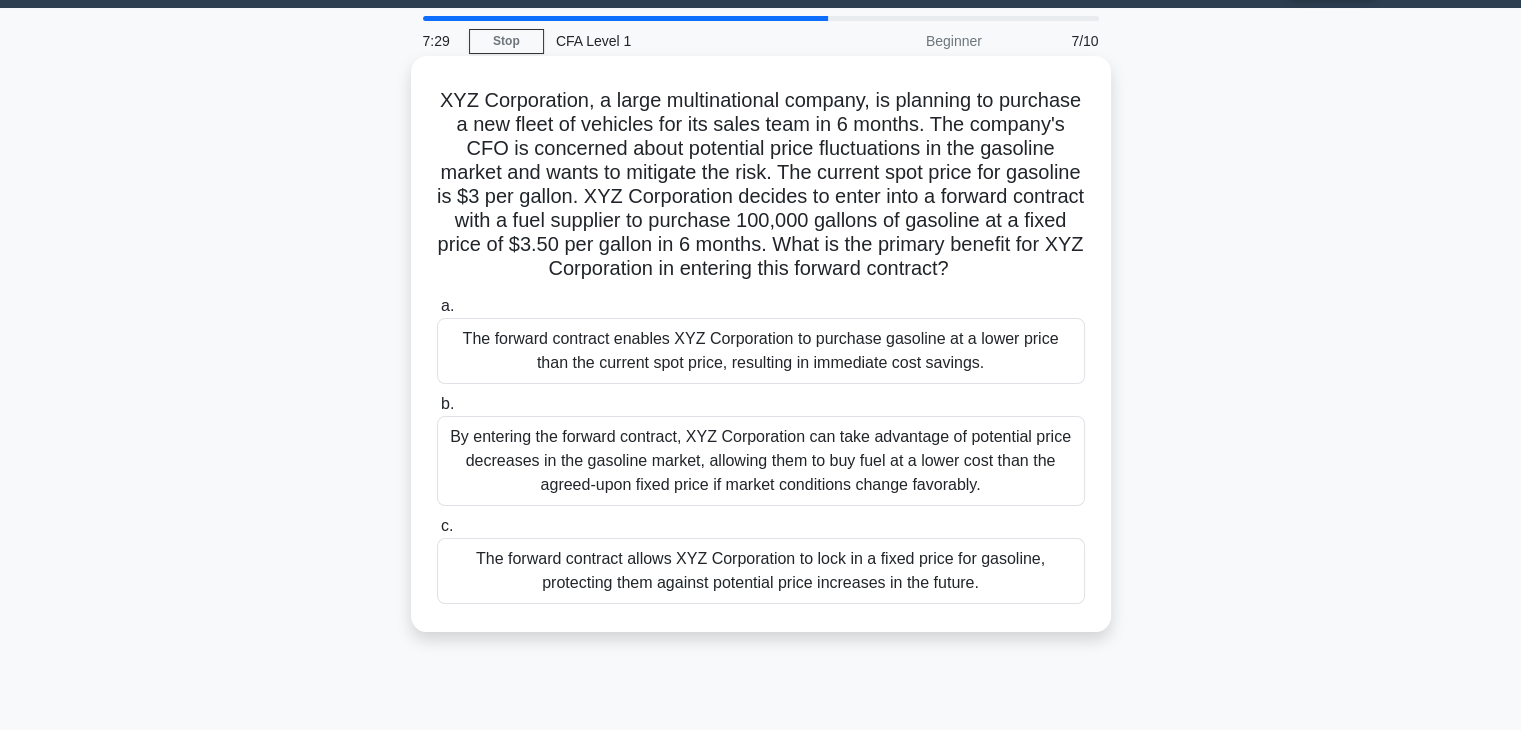 click on "The forward contract allows XYZ Corporation to lock in a fixed price for gasoline, protecting them against potential price increases in the future." at bounding box center (761, 571) 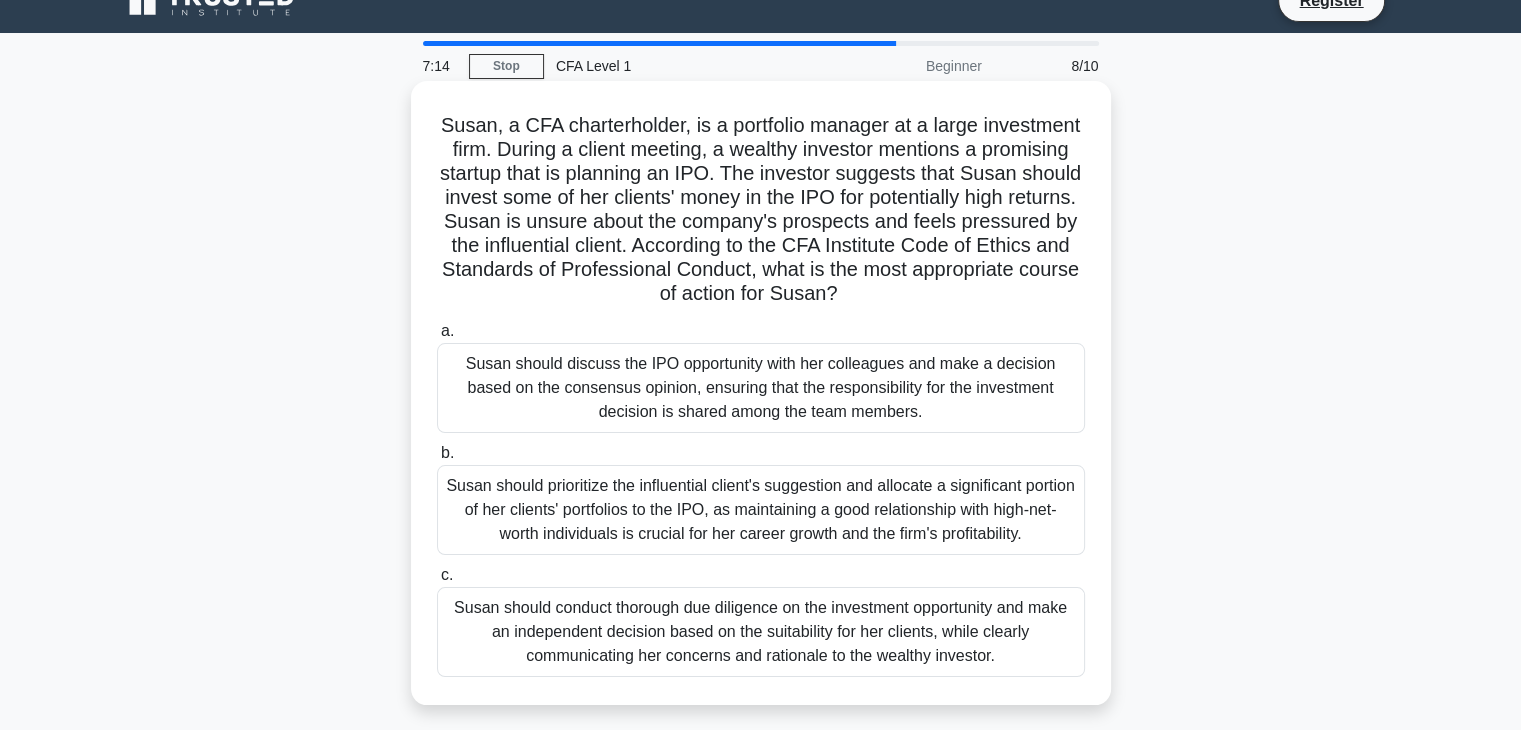 scroll, scrollTop: 56, scrollLeft: 0, axis: vertical 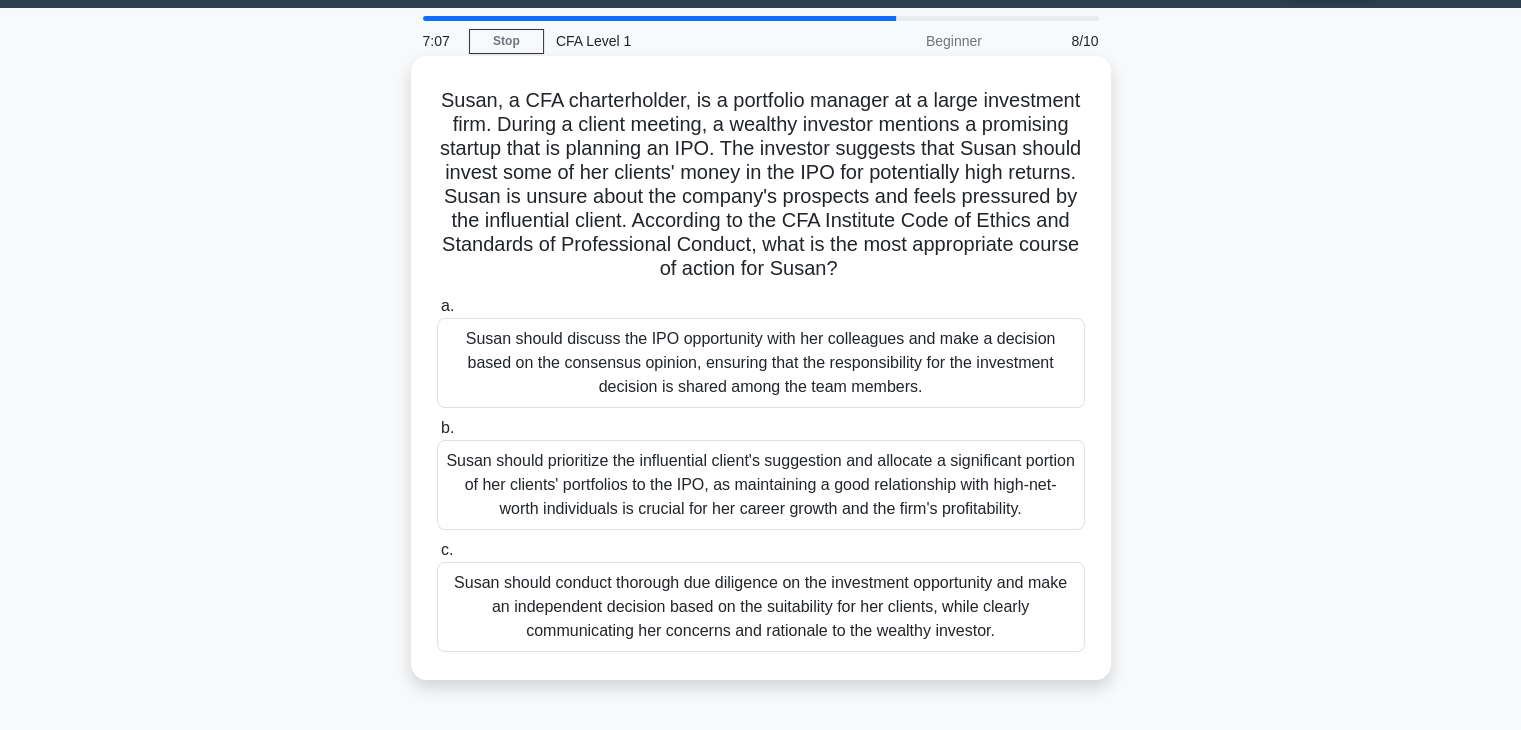 click on "Susan should conduct thorough due diligence on the investment opportunity and make an independent decision based on the suitability for her clients, while clearly communicating her concerns and rationale to the wealthy investor." at bounding box center [761, 607] 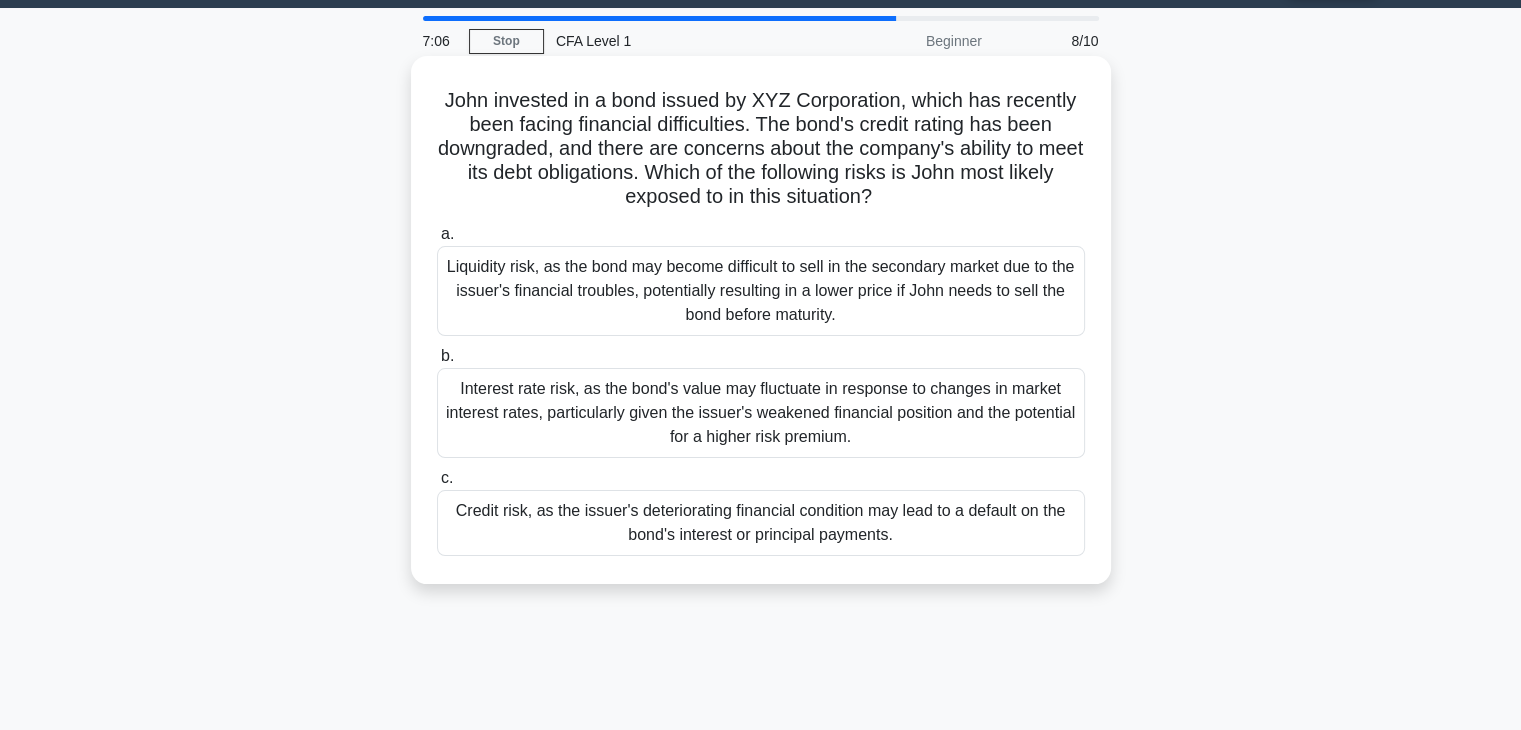 scroll, scrollTop: 0, scrollLeft: 0, axis: both 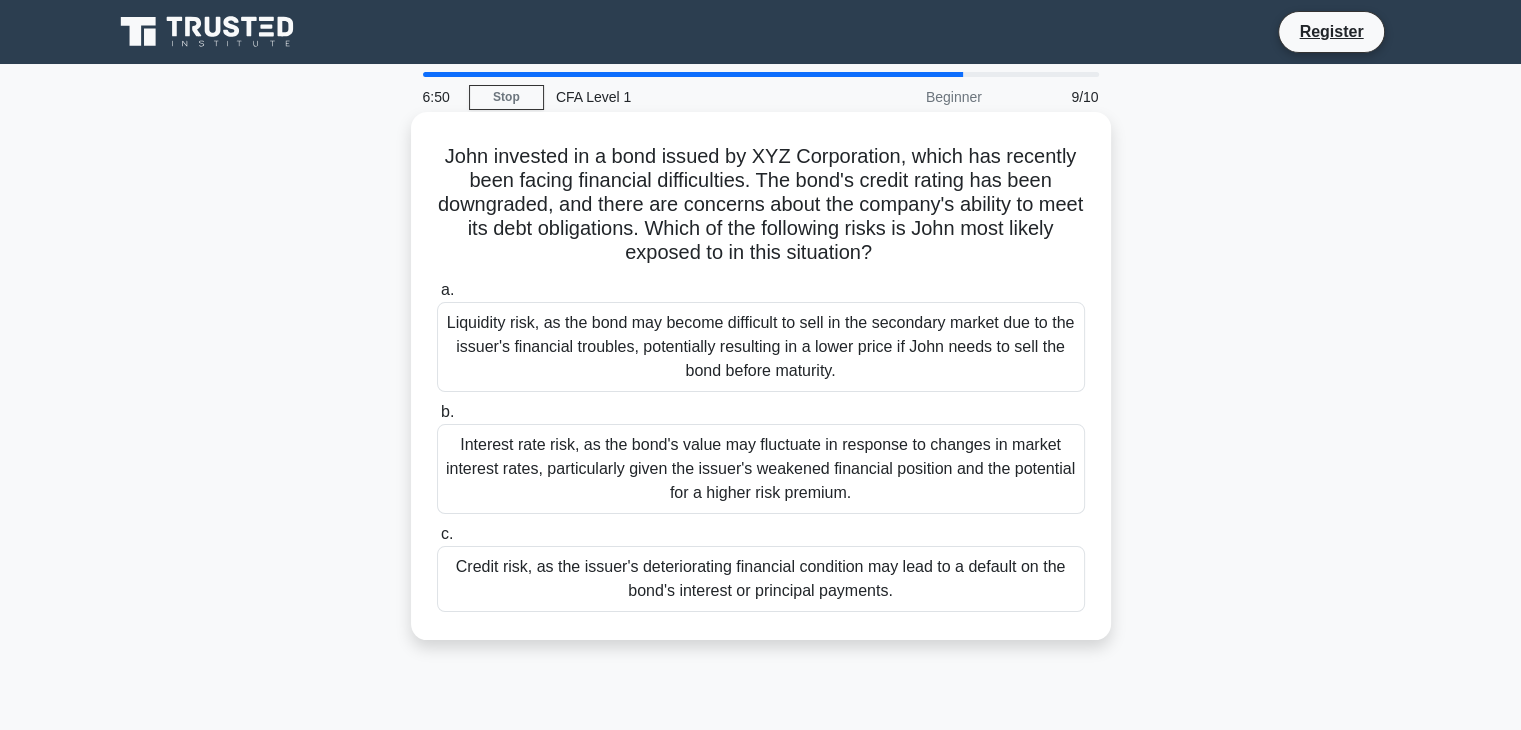 click on "Credit risk, as the issuer's deteriorating financial condition may lead to a default on the bond's interest or principal payments." at bounding box center [761, 579] 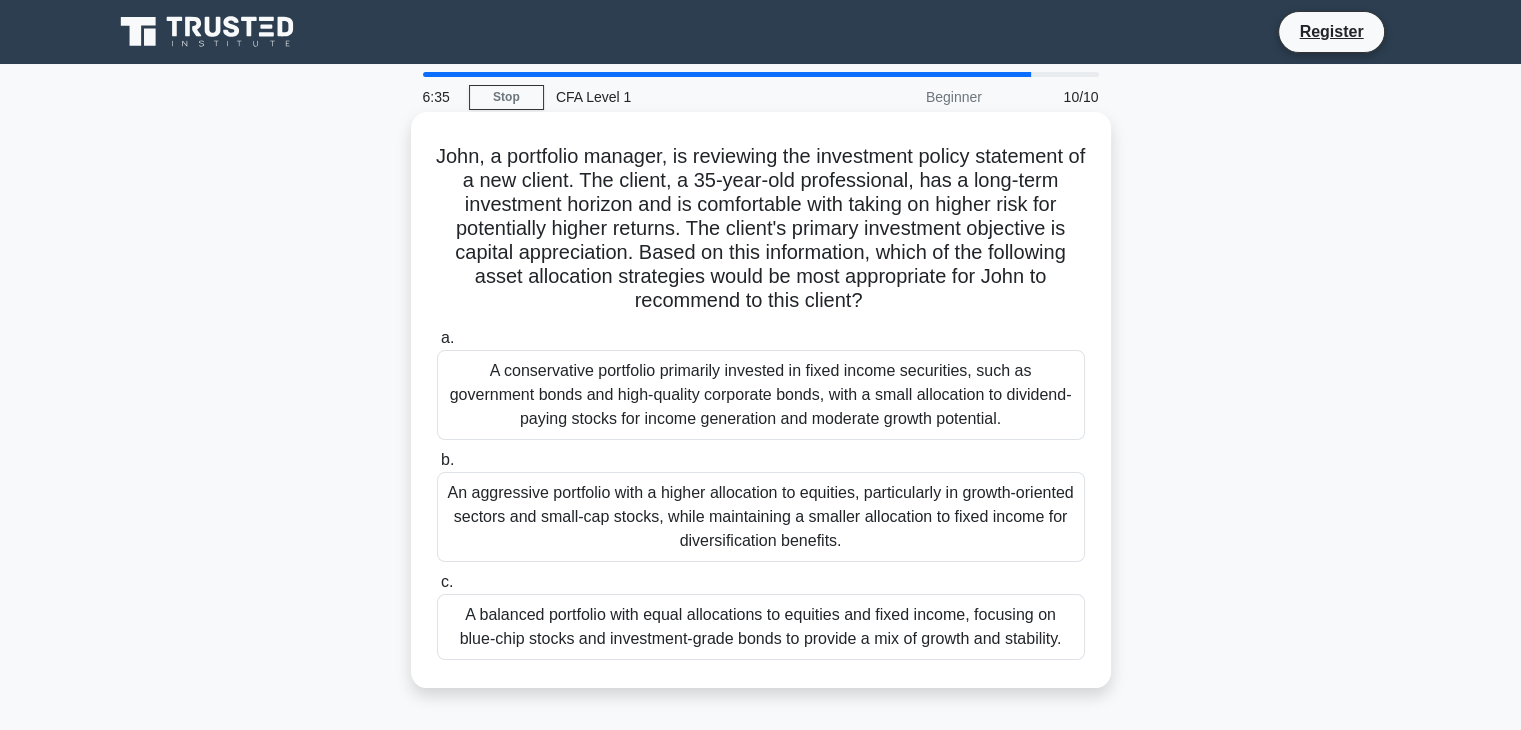 click on "A conservative portfolio primarily invested in fixed income securities, such as government bonds and high-quality corporate bonds, with a small allocation to dividend-paying stocks for income generation and moderate growth potential." at bounding box center [761, 395] 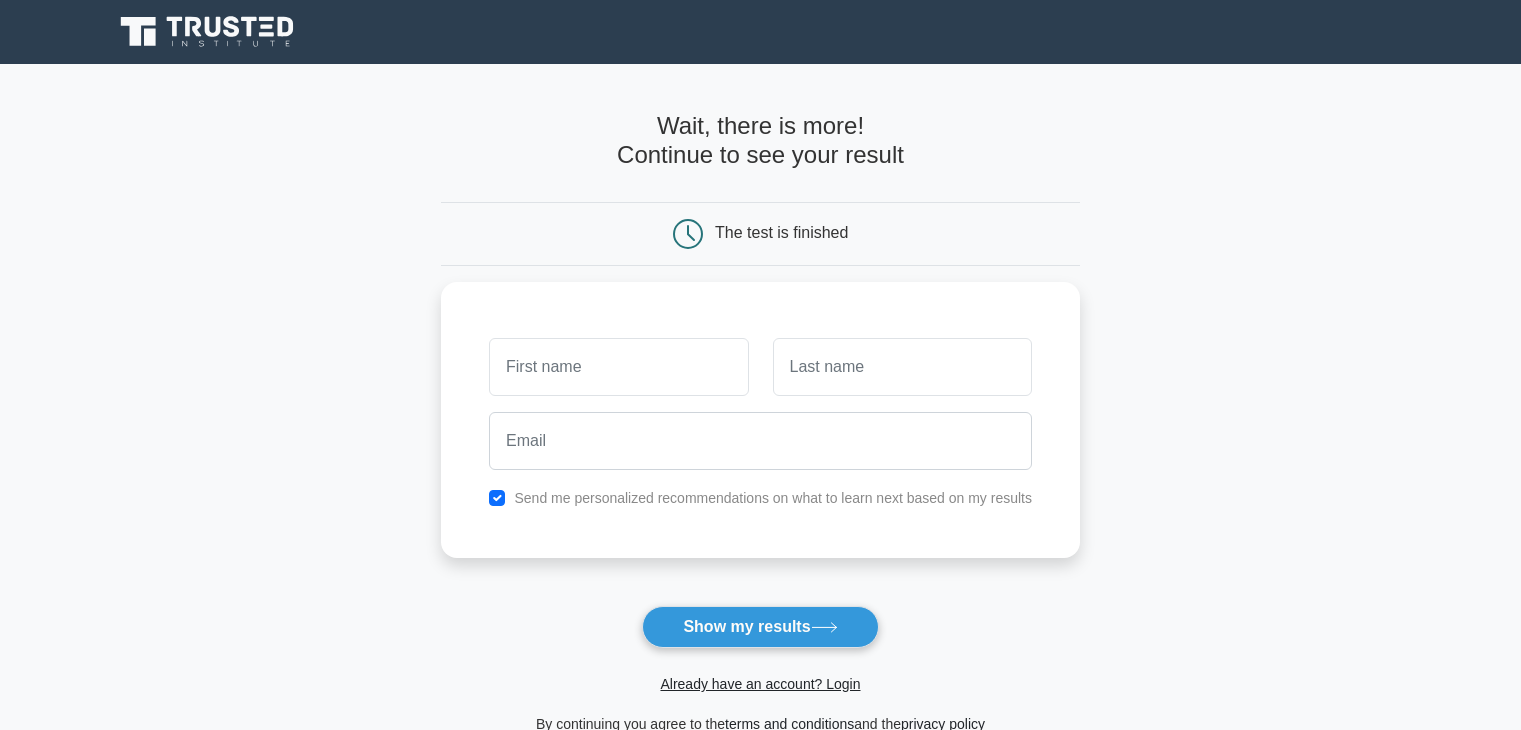 scroll, scrollTop: 0, scrollLeft: 0, axis: both 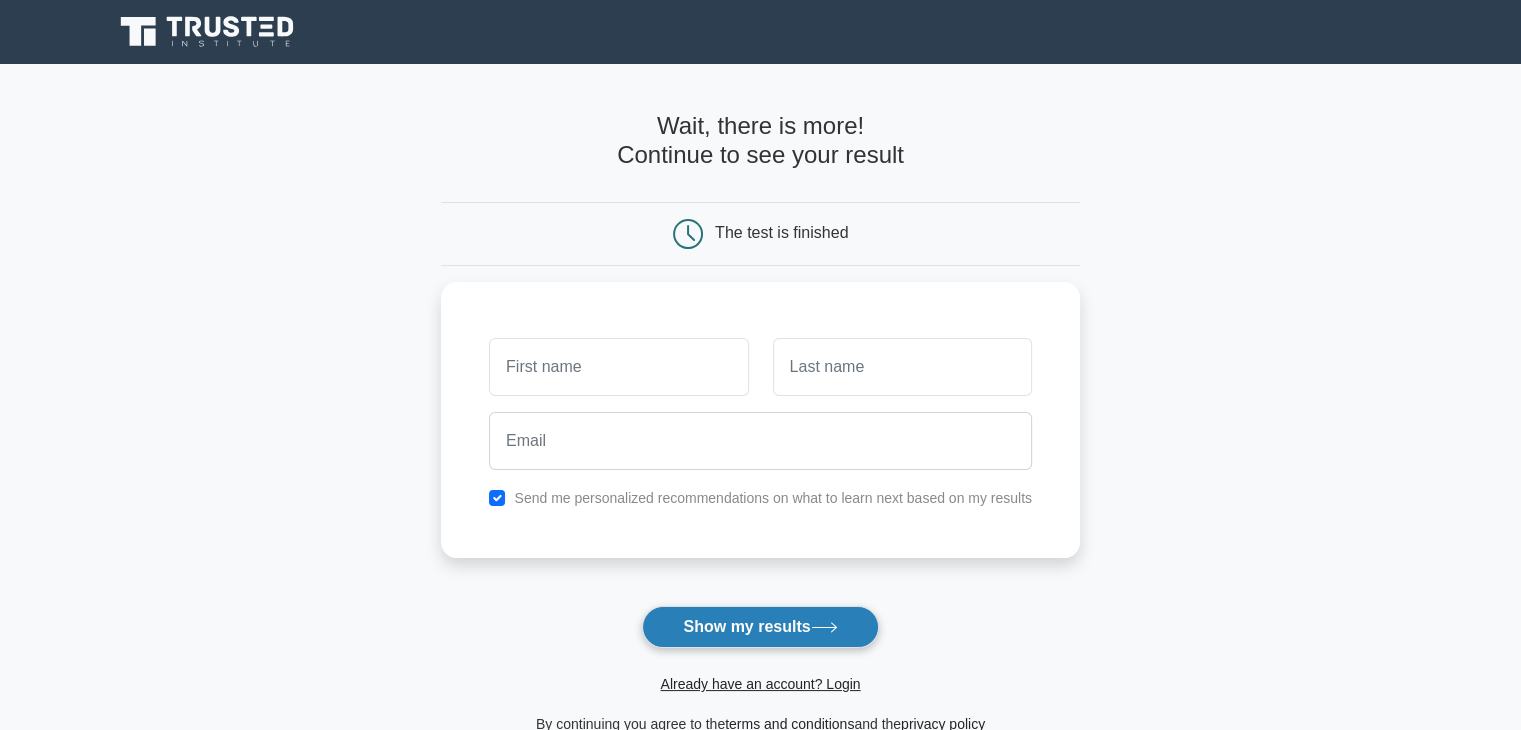 click on "Show my results" at bounding box center [760, 627] 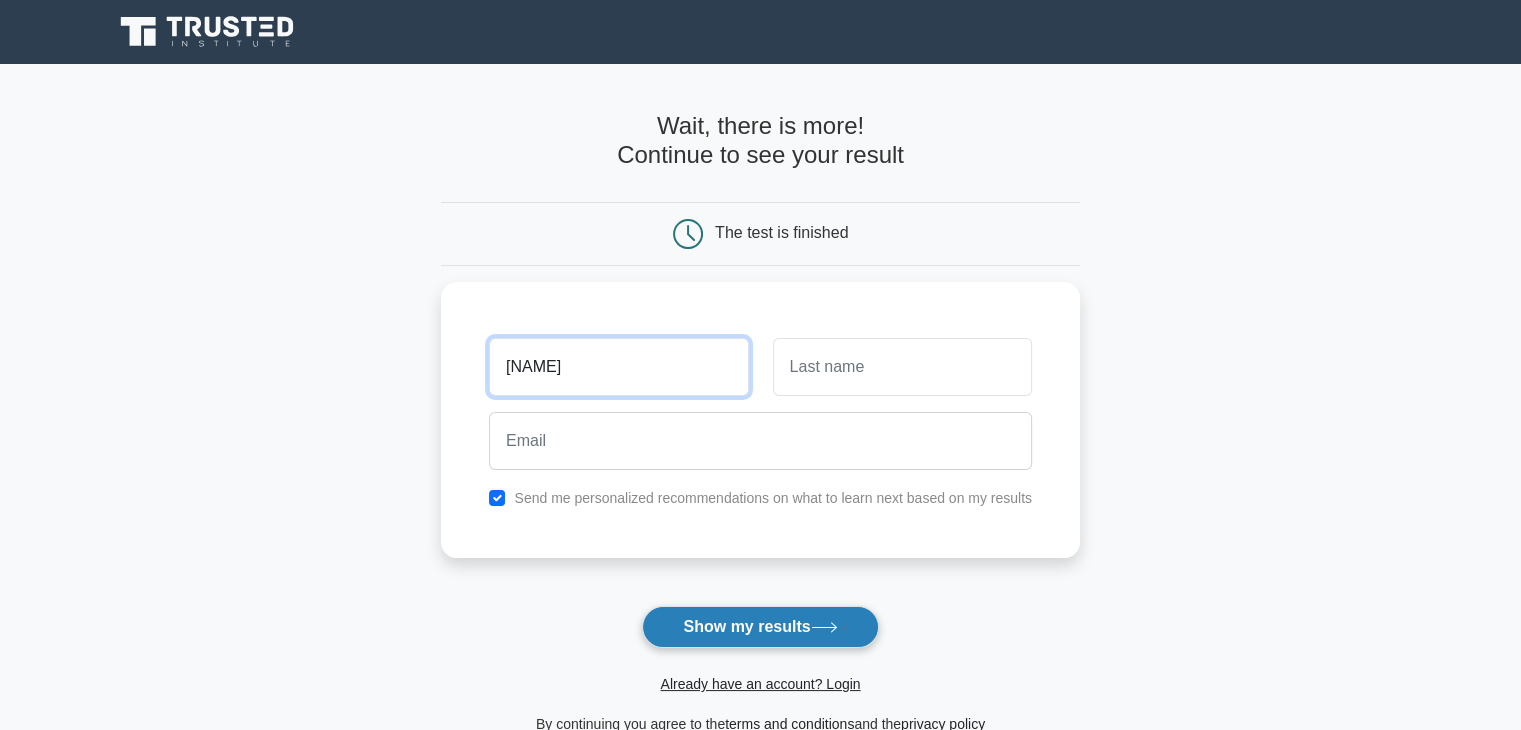 type on "Naman" 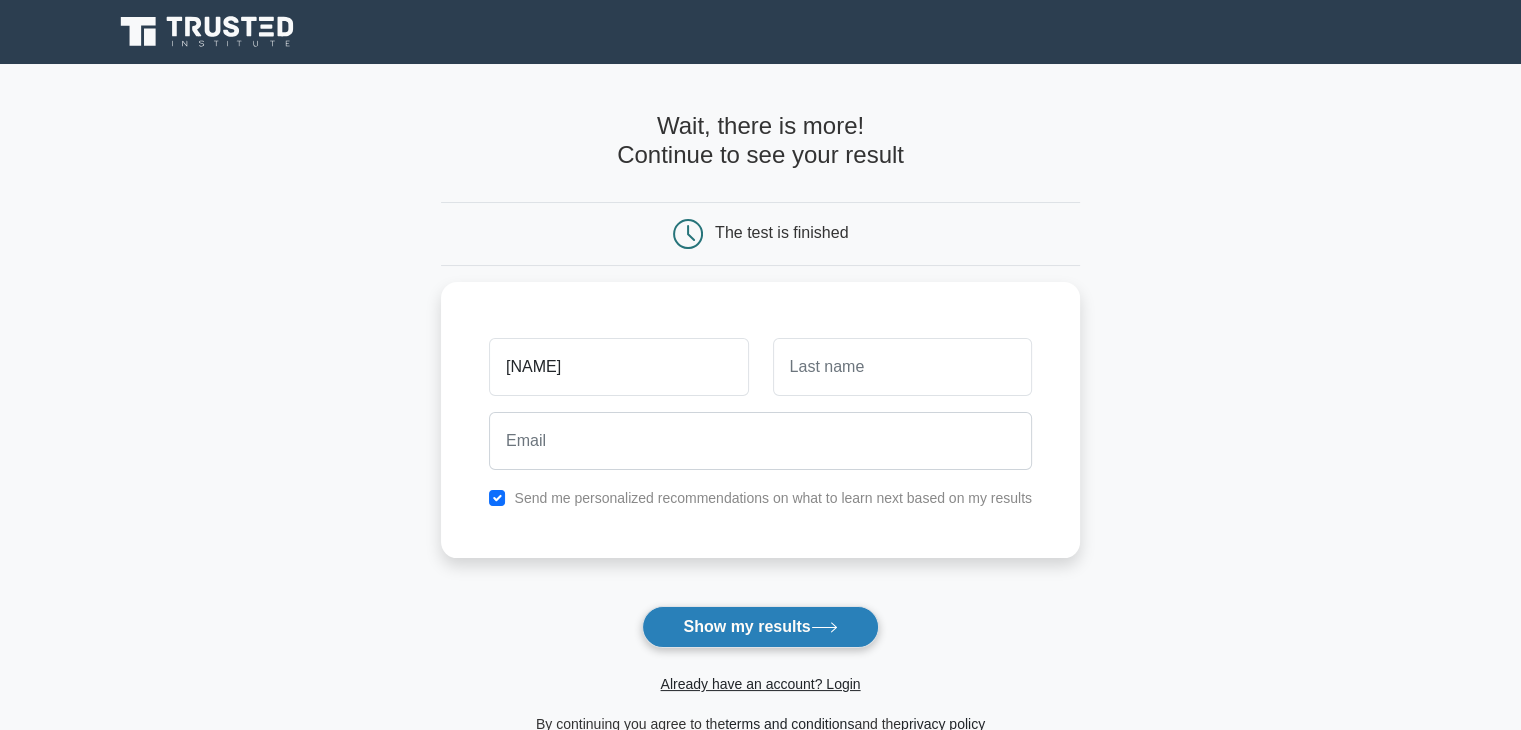 click on "Show my results" at bounding box center [760, 627] 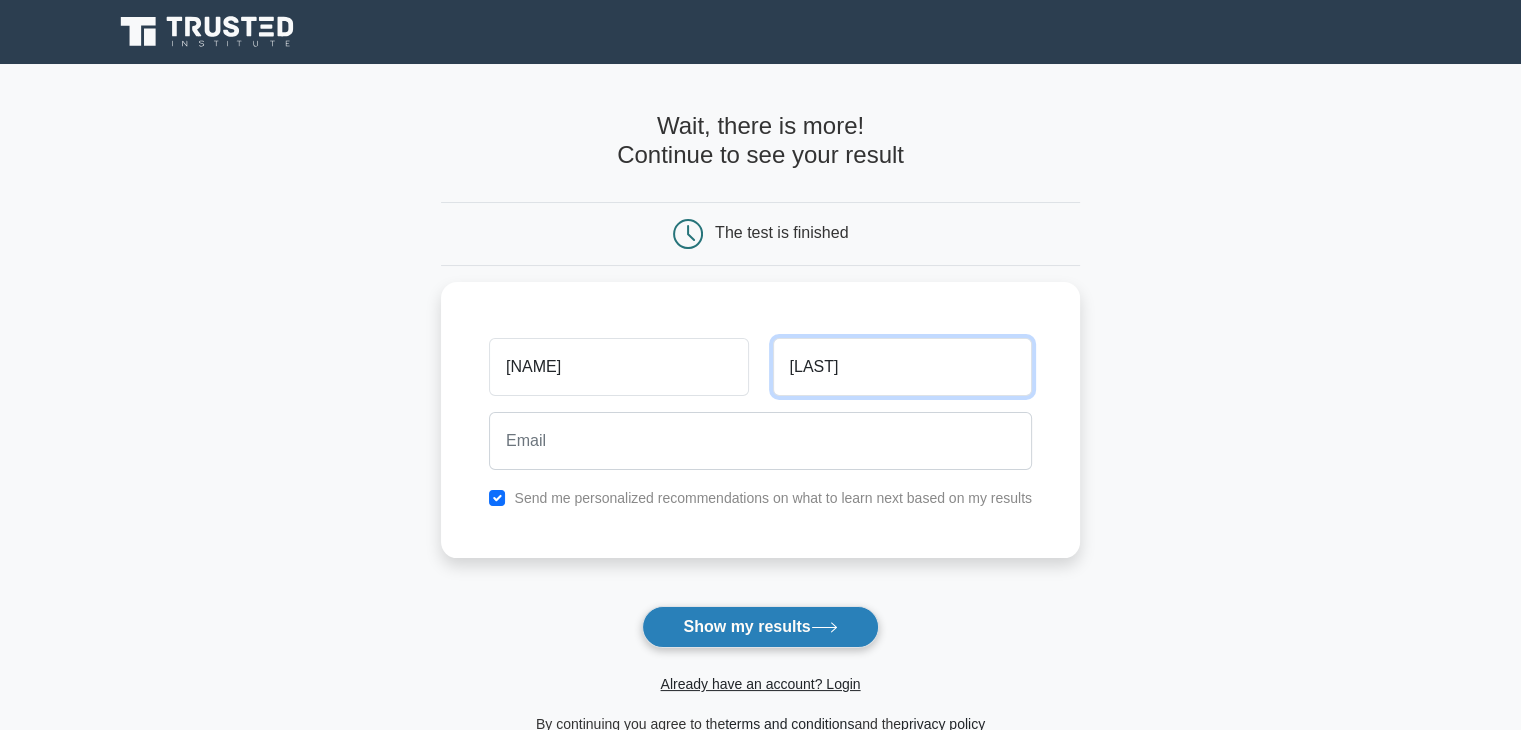 type on "Soni" 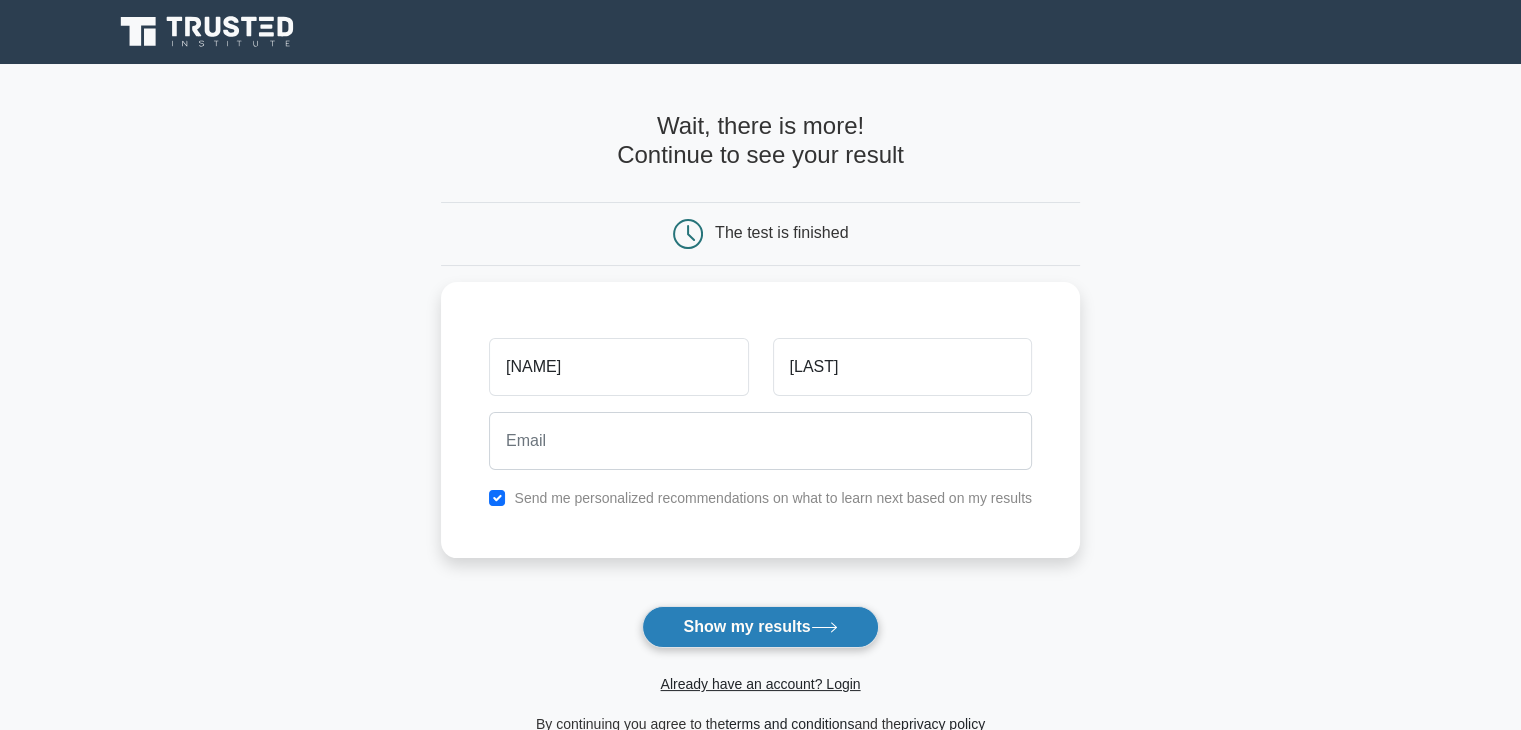 click on "Show my results" at bounding box center (760, 627) 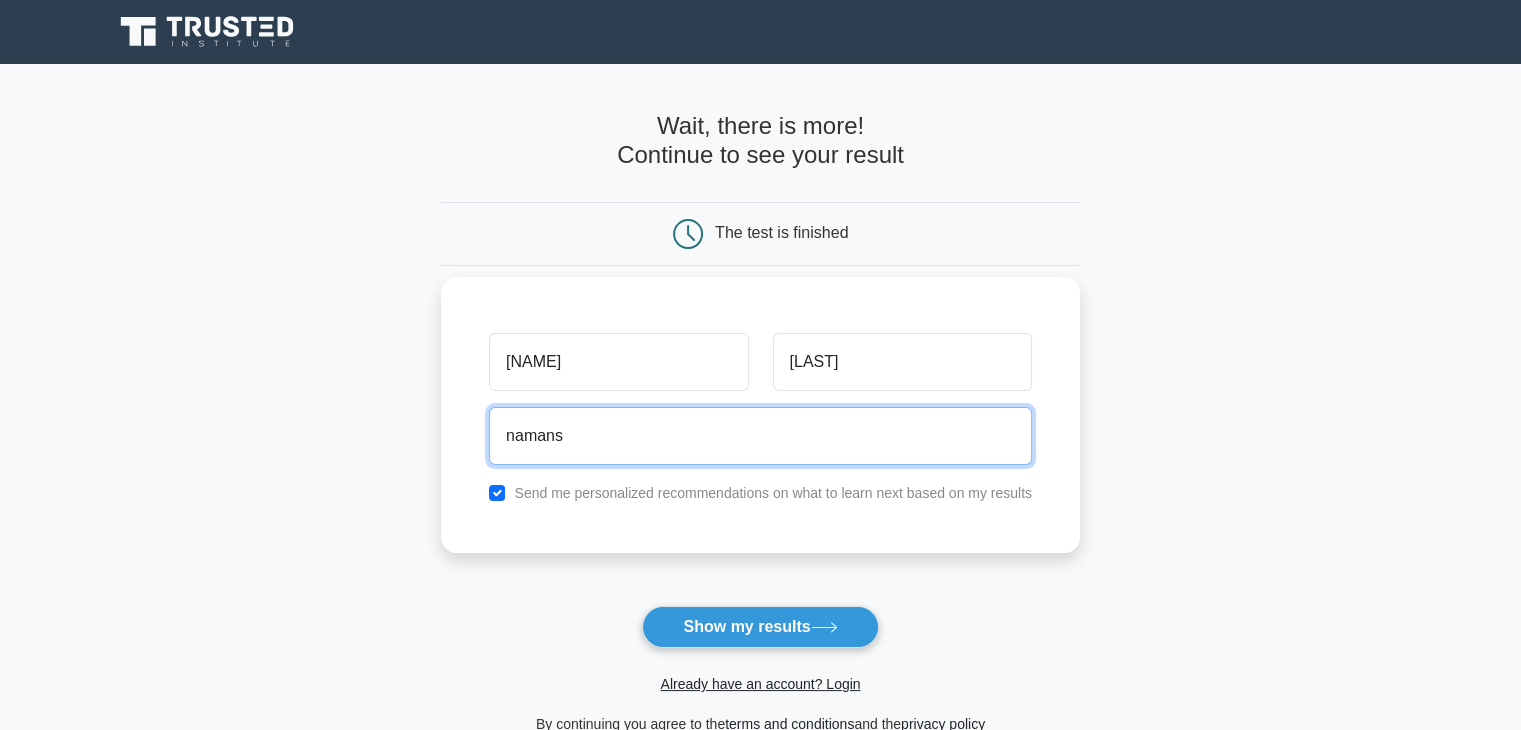 type on "namansonihyd1@gmail.com" 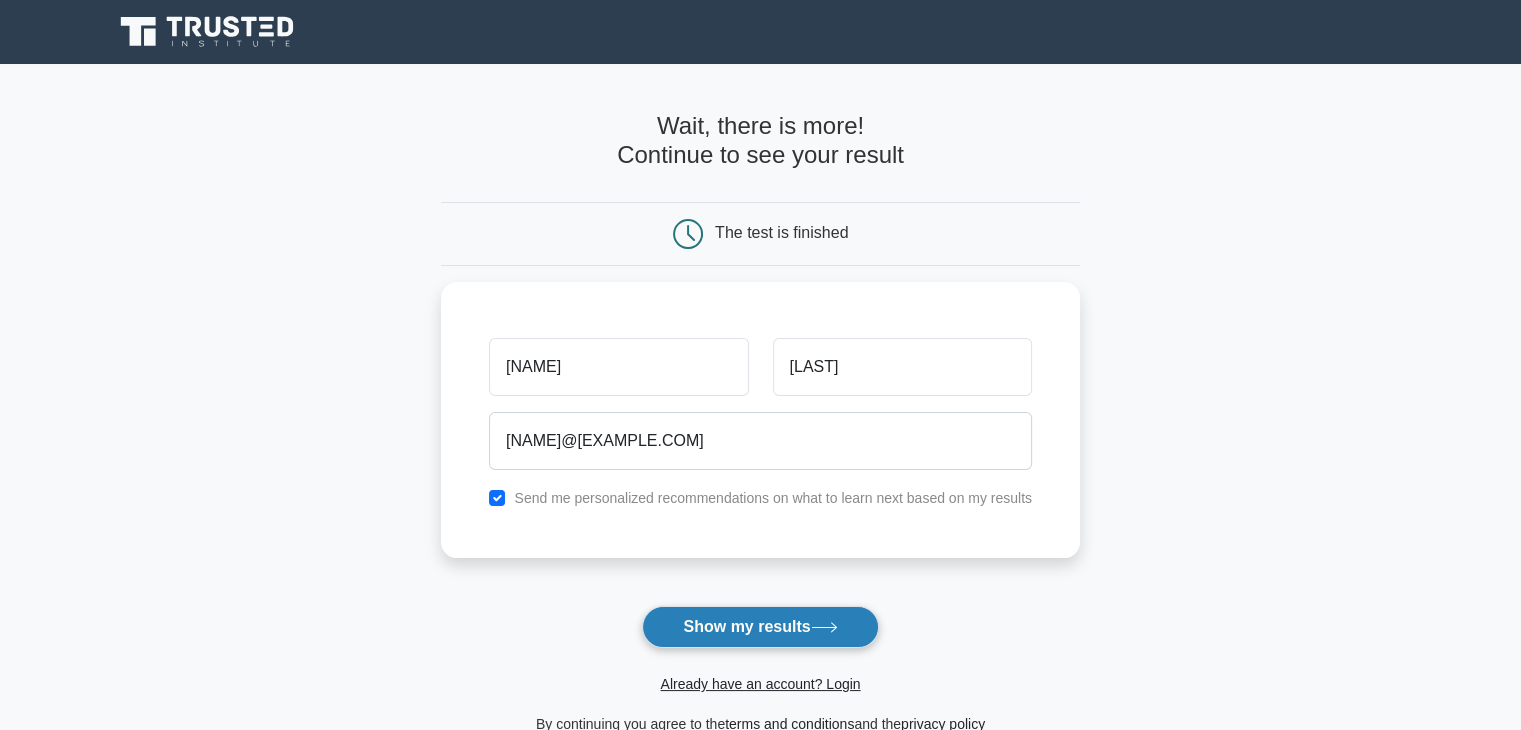click on "Show my results" at bounding box center [760, 627] 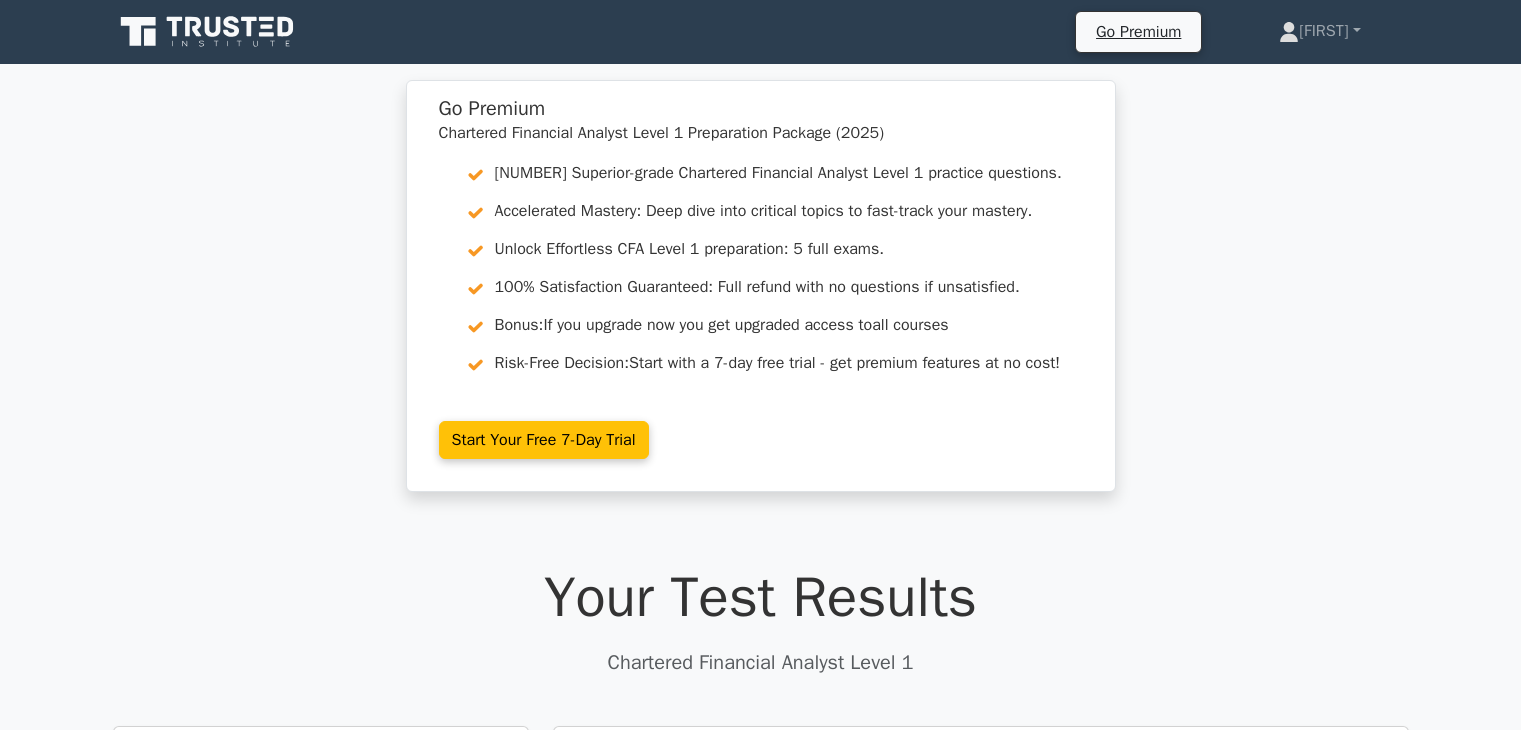 scroll, scrollTop: 0, scrollLeft: 0, axis: both 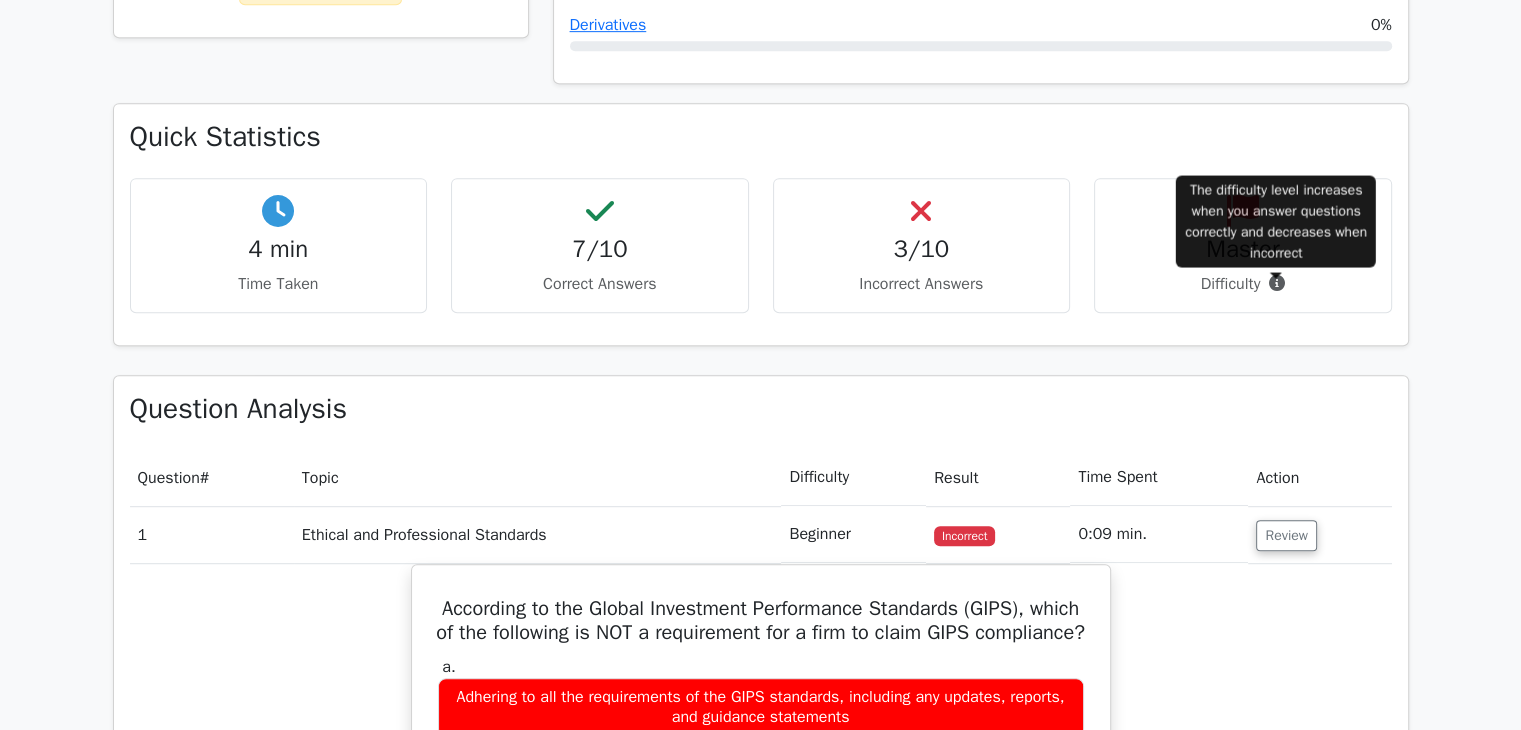 click at bounding box center (1277, 283) 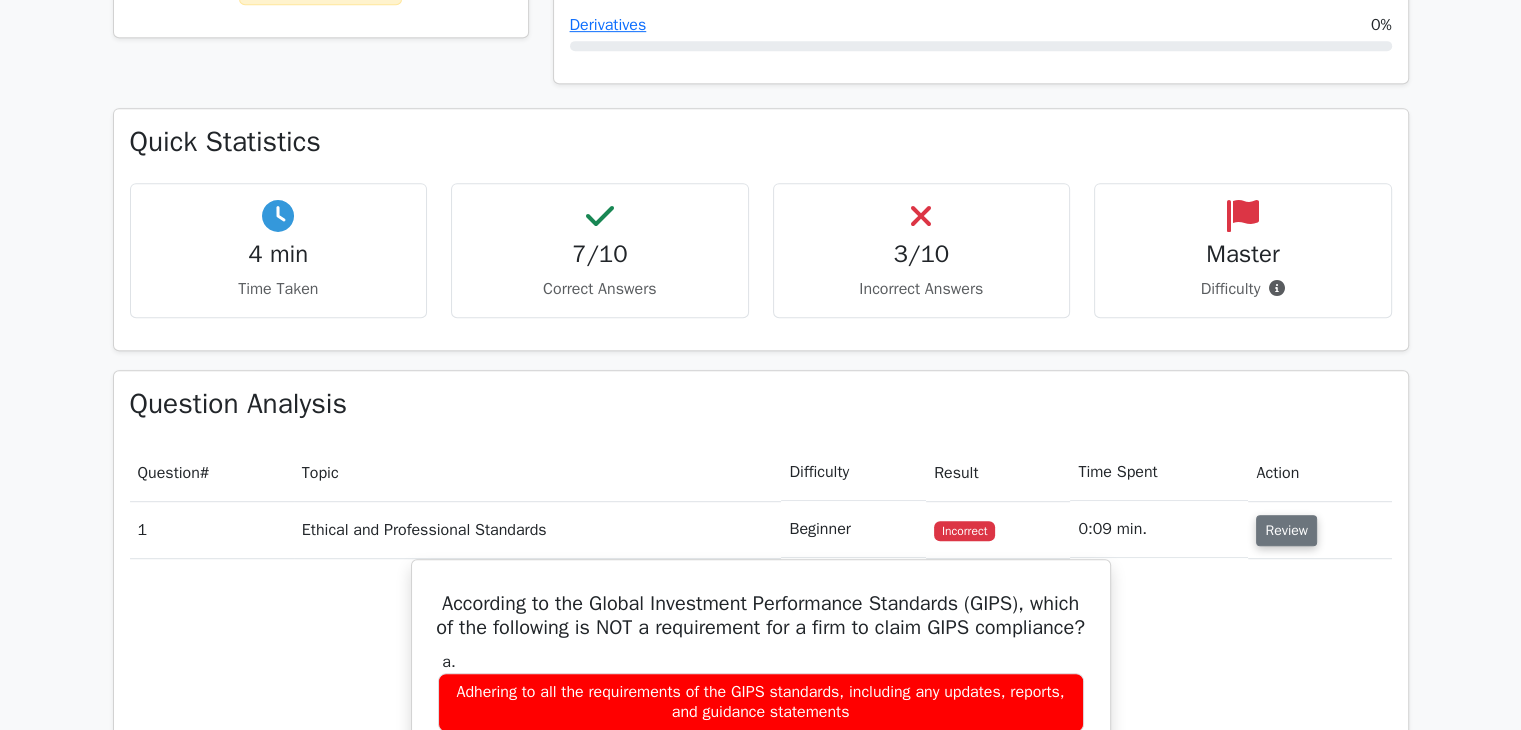 click on "Review" at bounding box center (1286, 530) 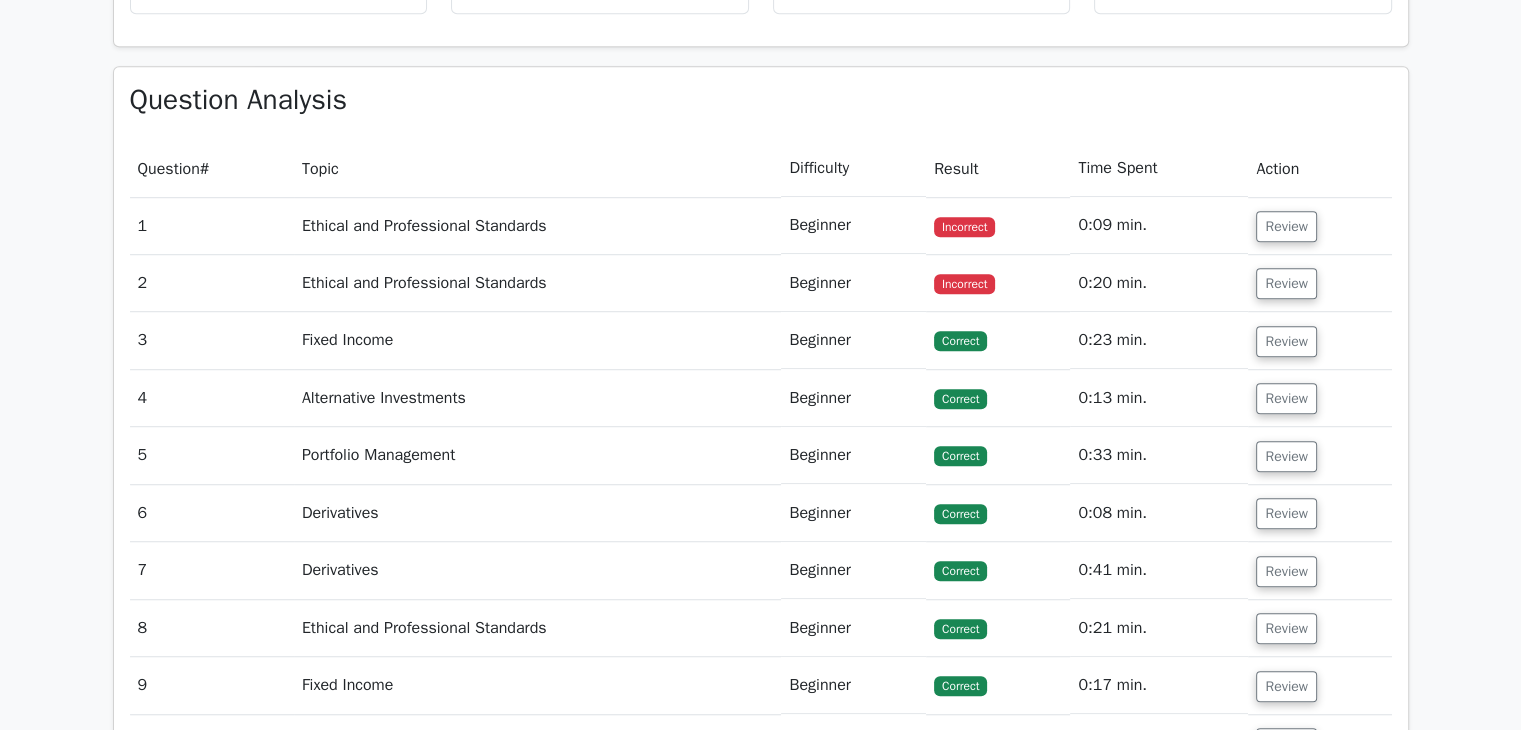 scroll, scrollTop: 1304, scrollLeft: 0, axis: vertical 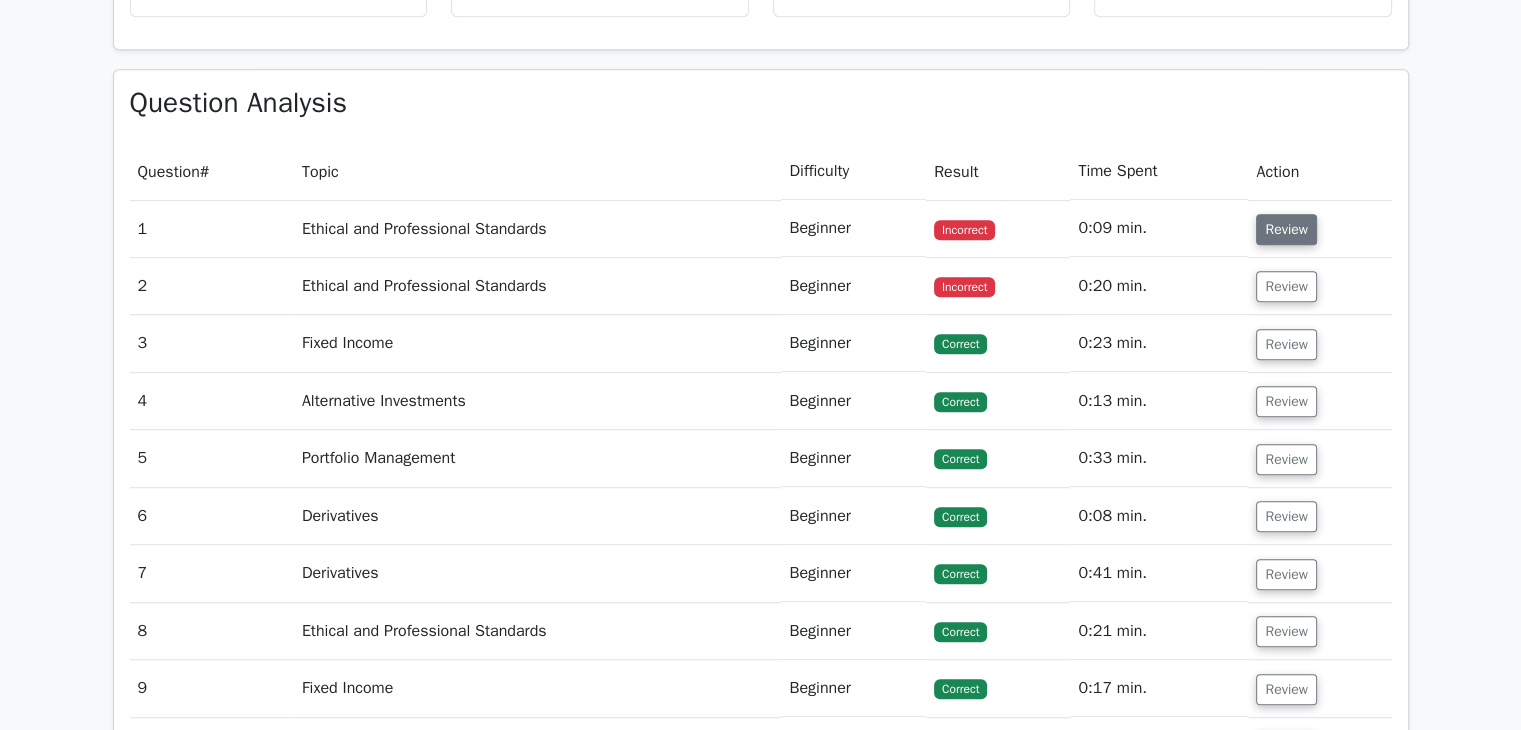 click on "Review" at bounding box center (1286, 229) 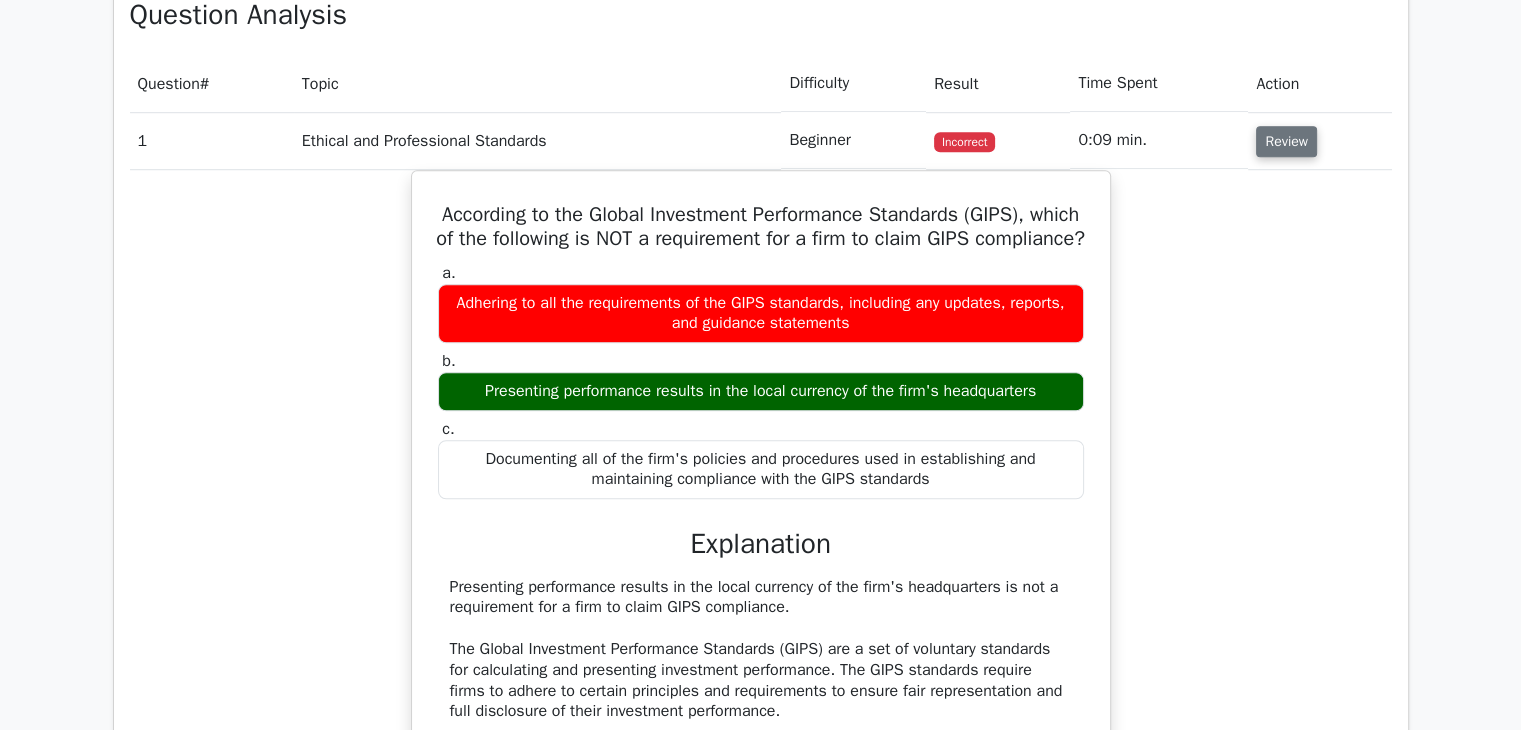 scroll, scrollTop: 1434, scrollLeft: 0, axis: vertical 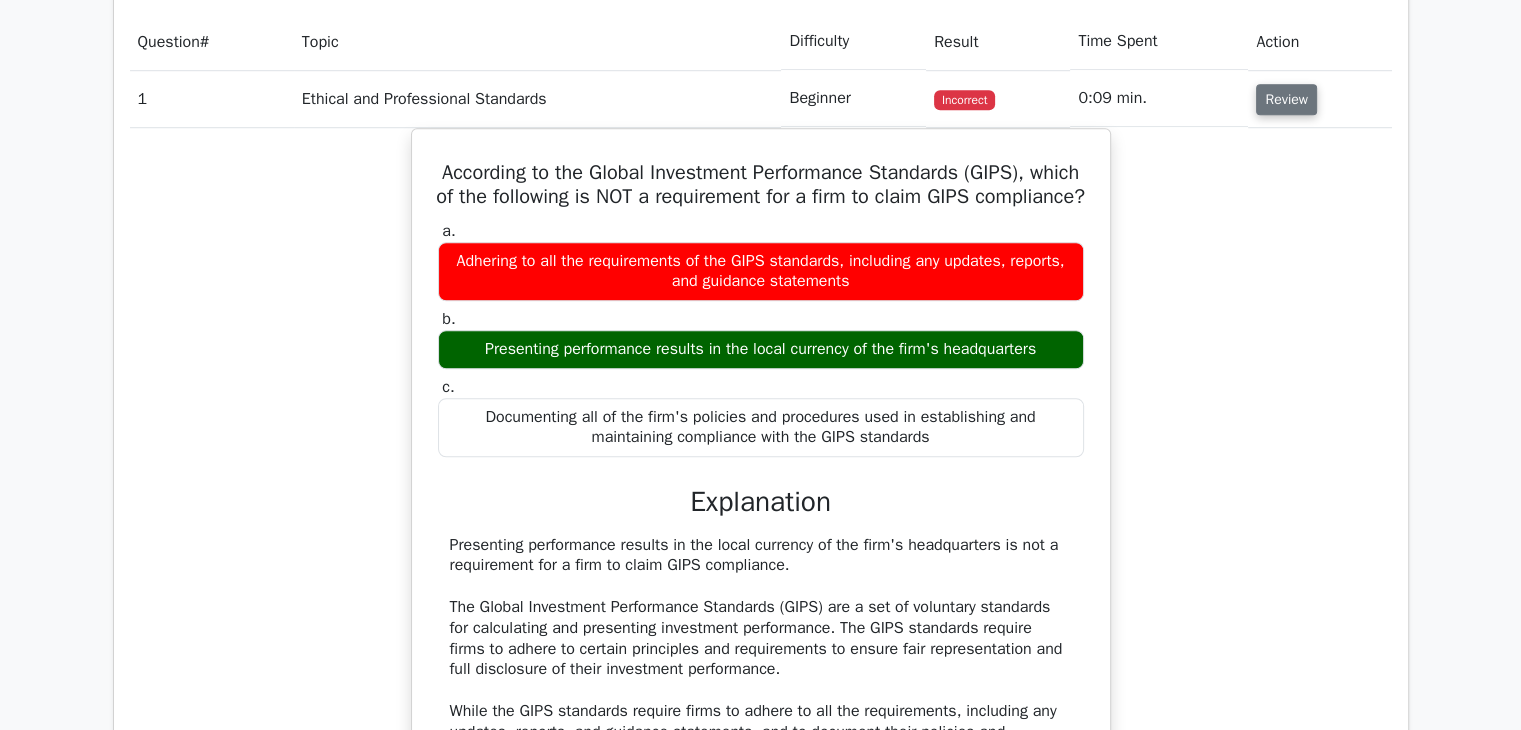 click on "Review" at bounding box center (1286, 99) 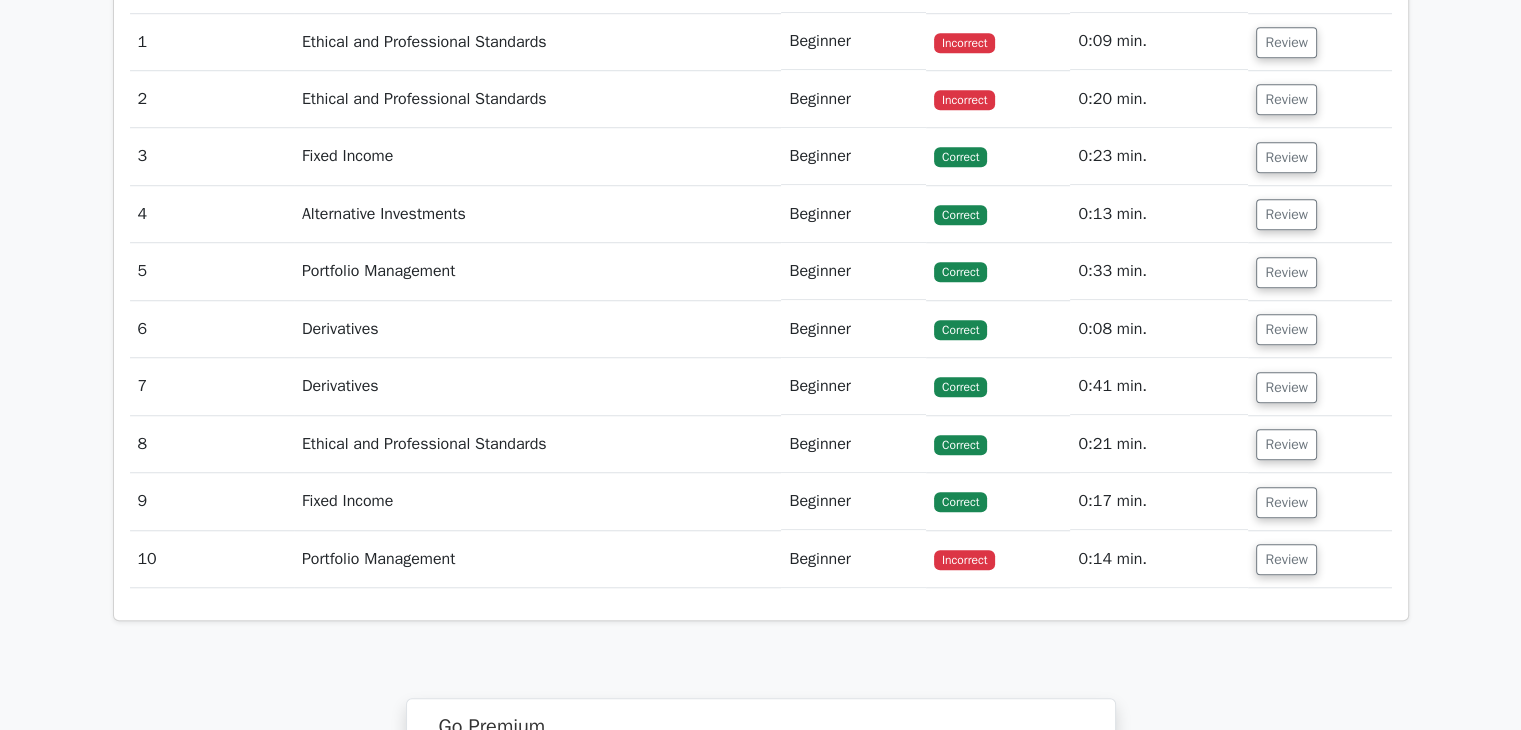 scroll, scrollTop: 1534, scrollLeft: 0, axis: vertical 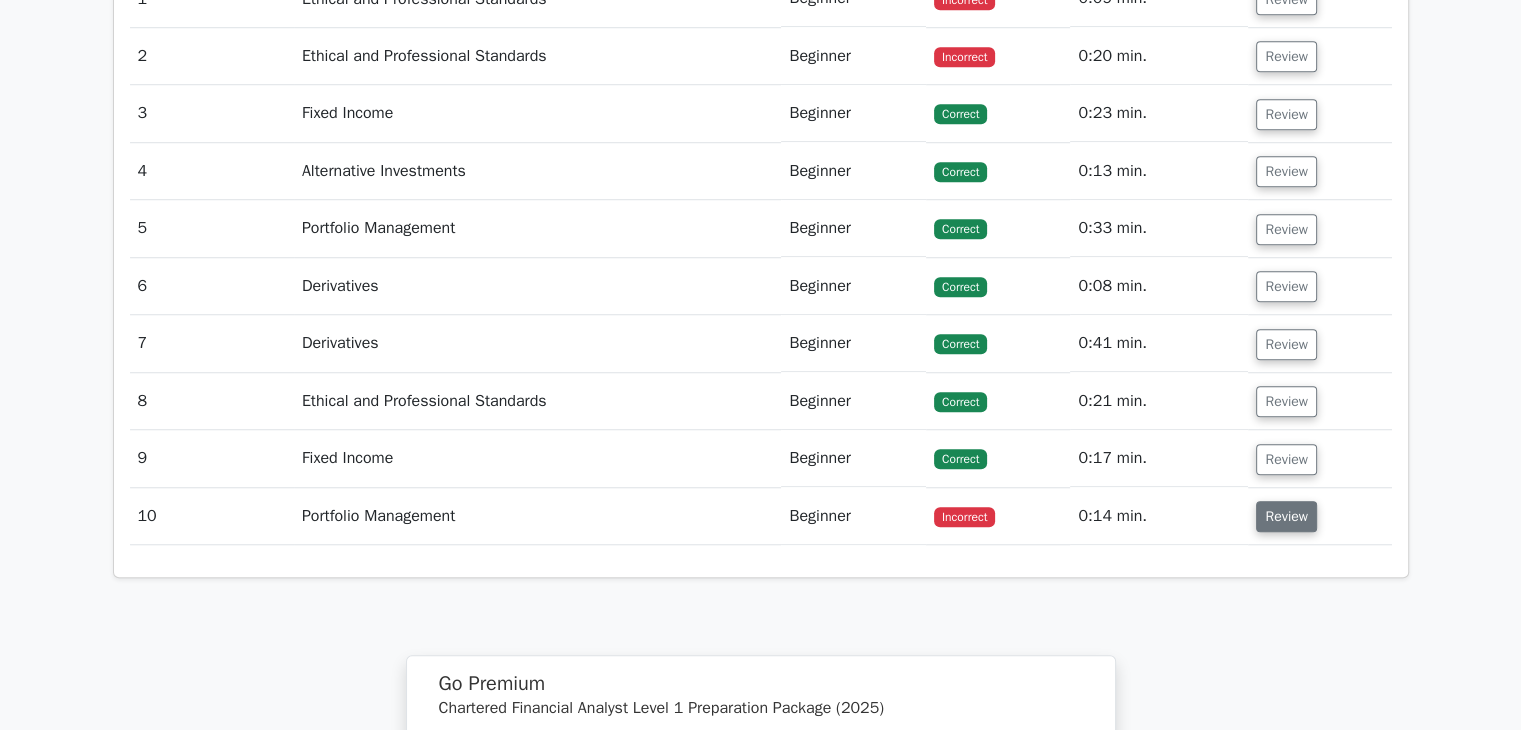click on "Review" at bounding box center (1286, 516) 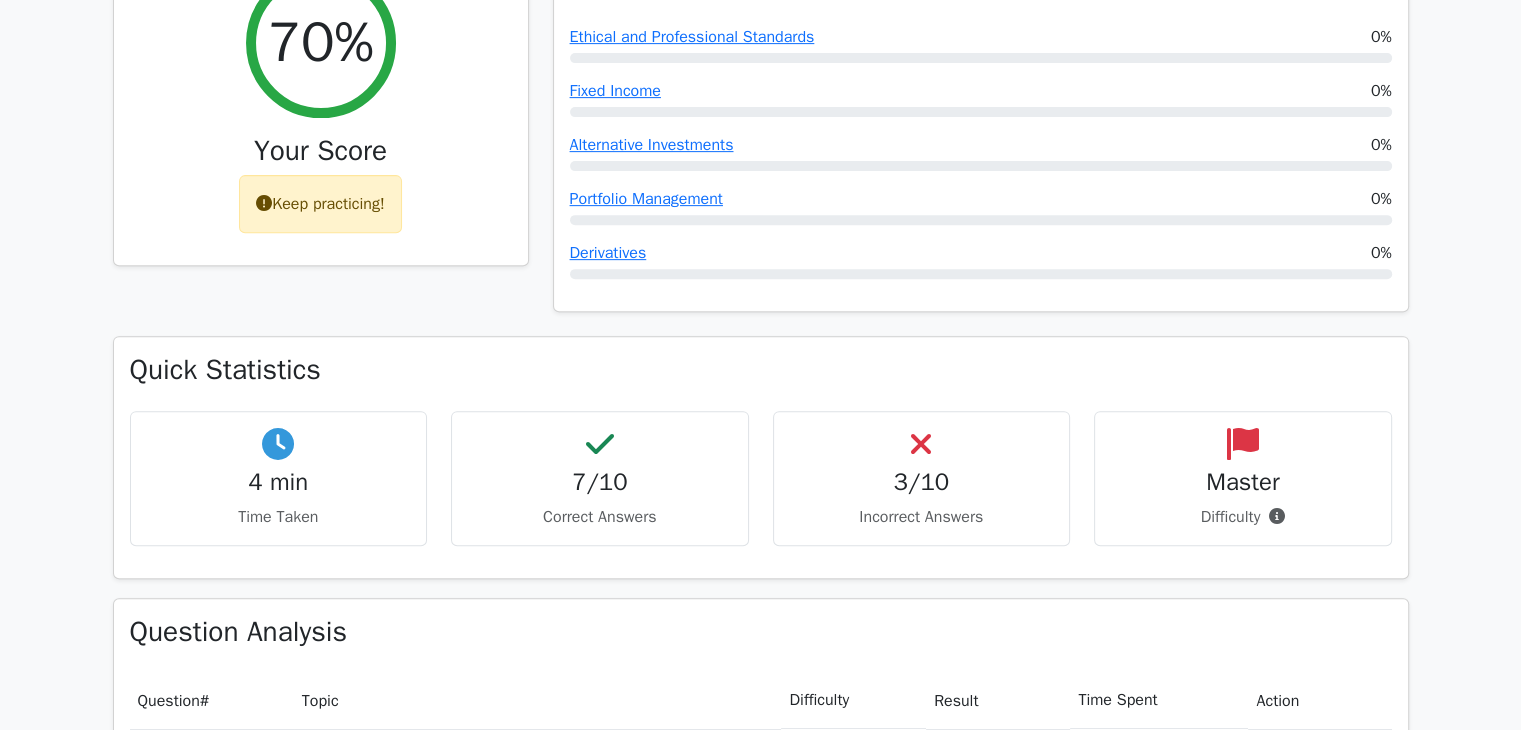 scroll, scrollTop: 0, scrollLeft: 0, axis: both 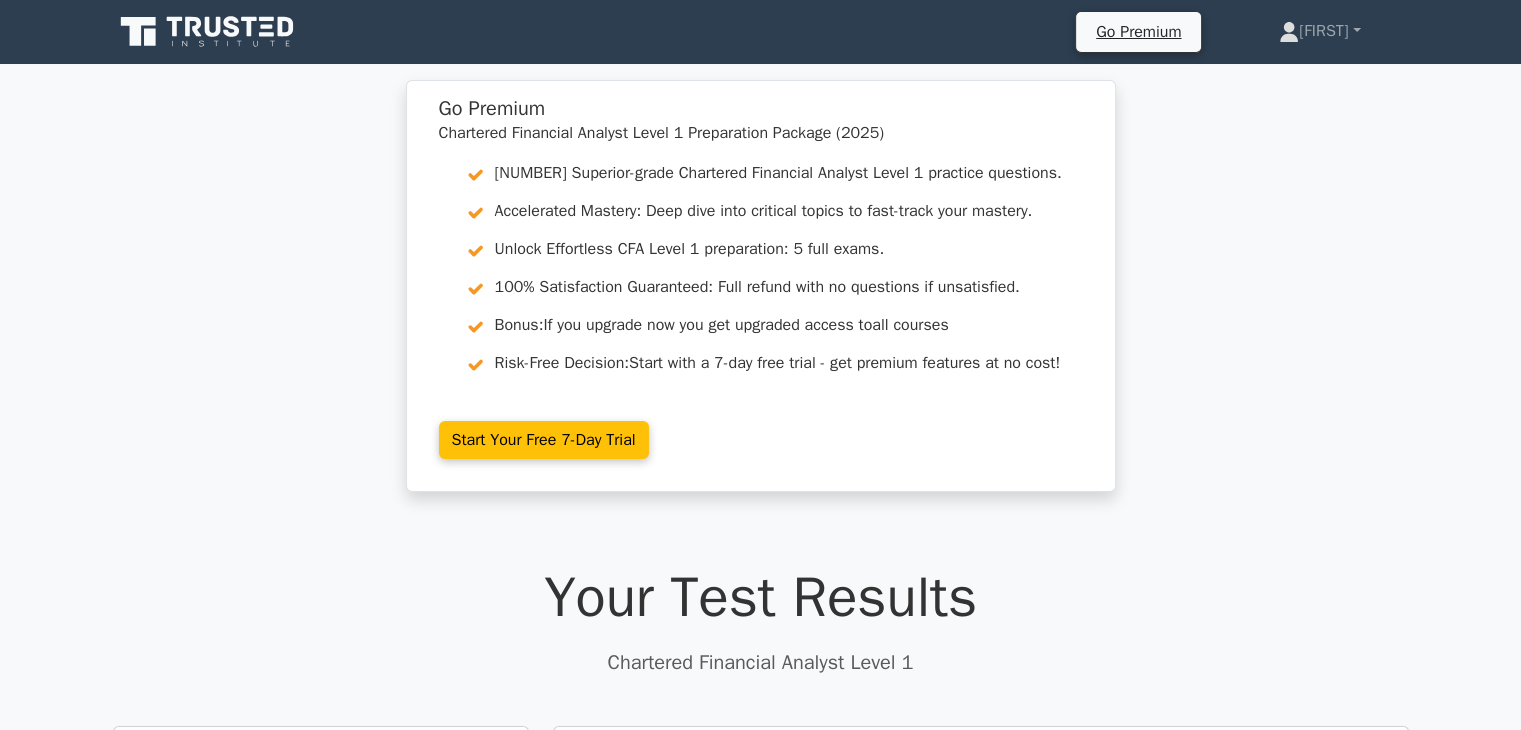 type 